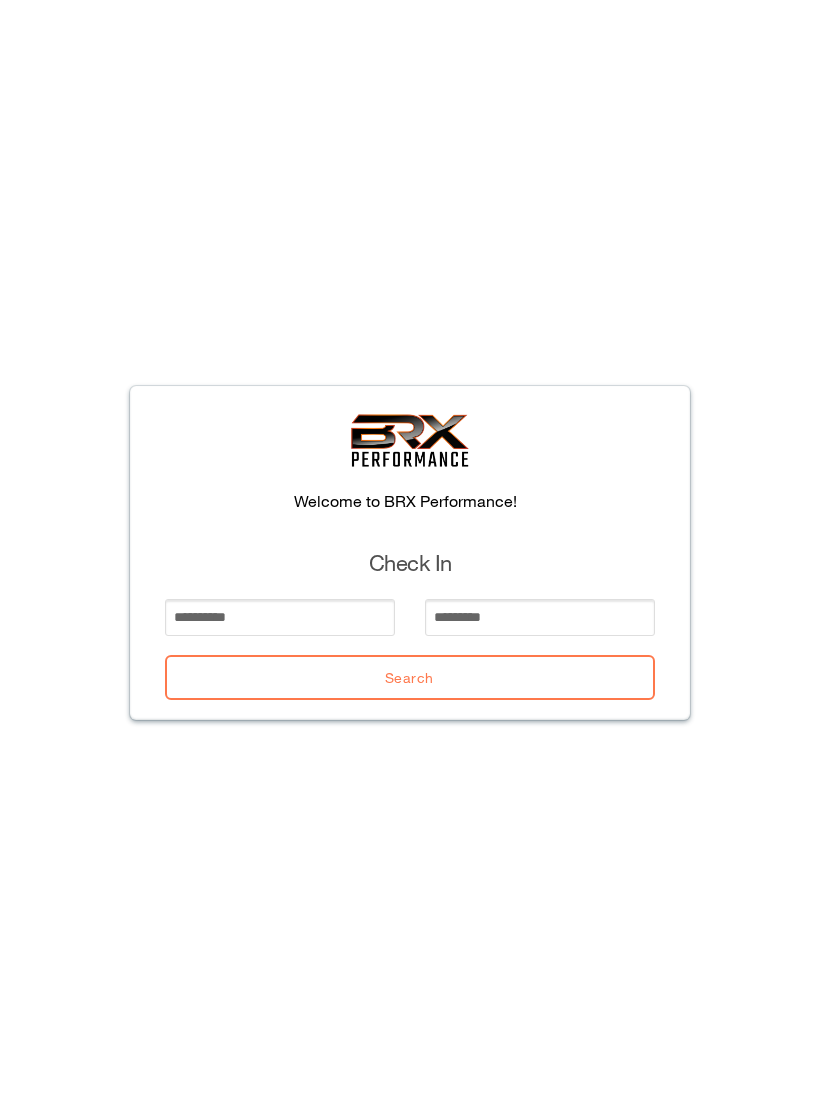 scroll, scrollTop: 0, scrollLeft: 0, axis: both 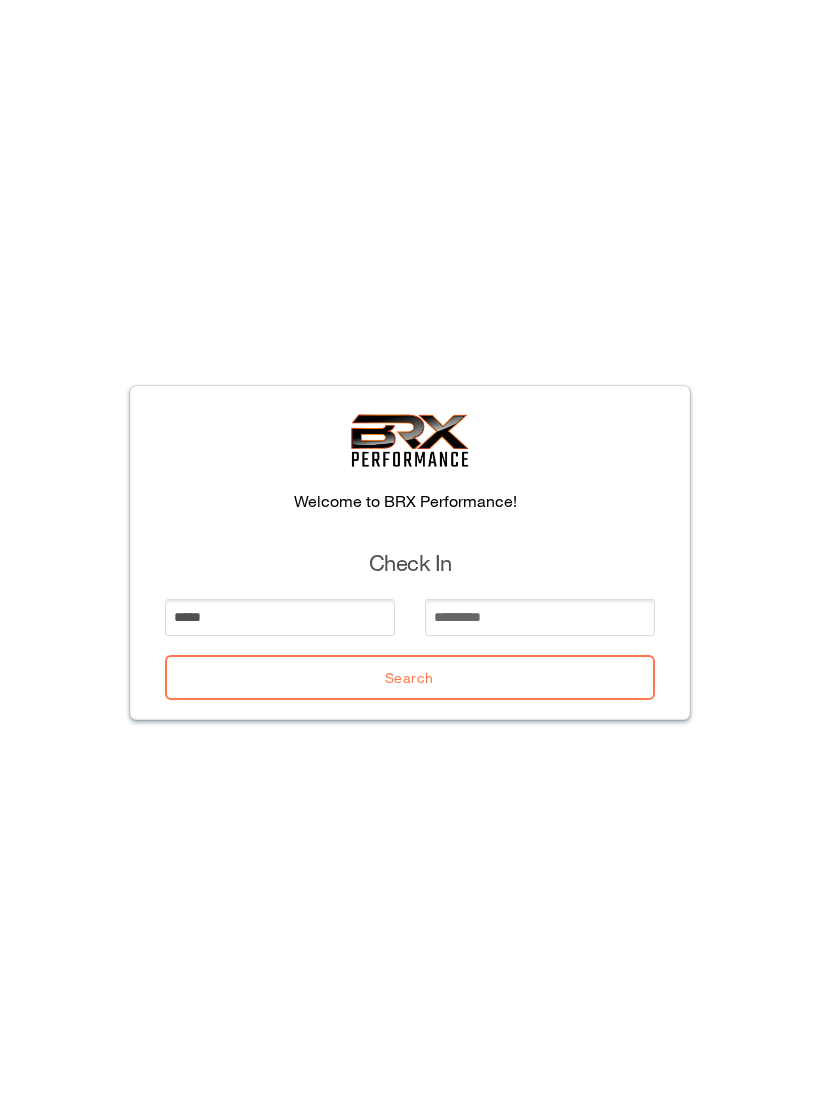 type on "*****" 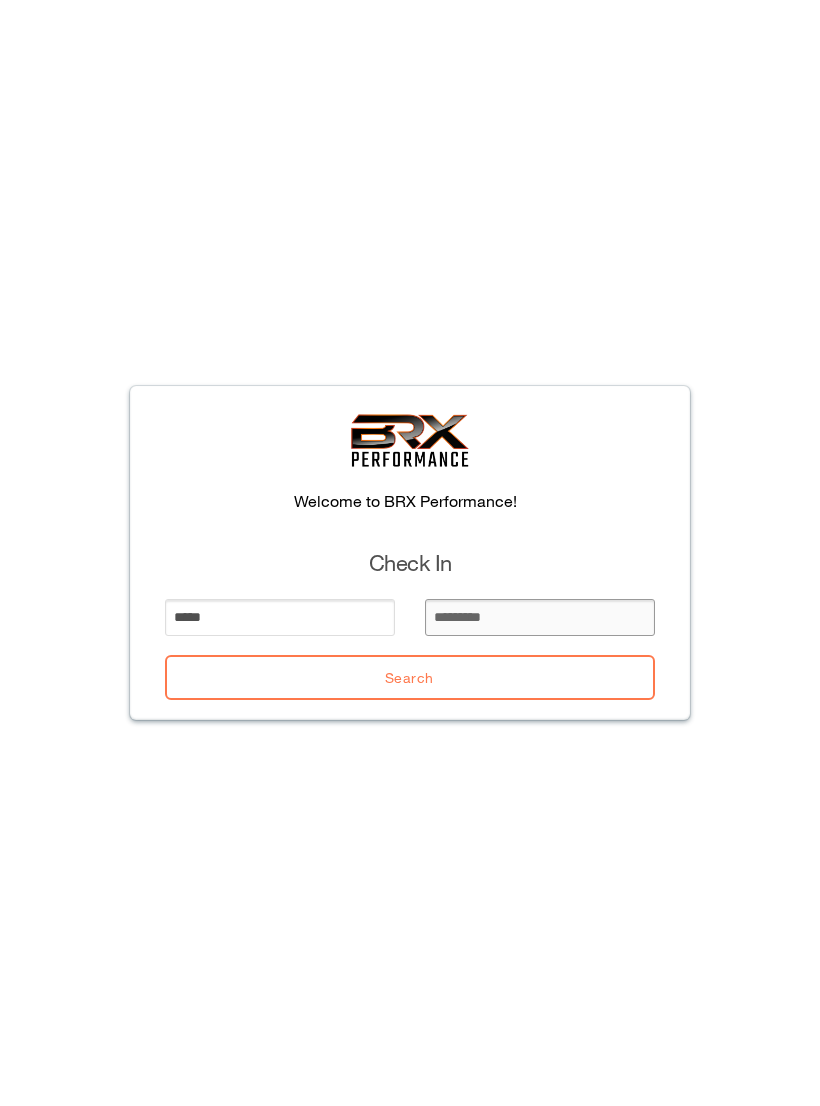 click at bounding box center (540, 617) 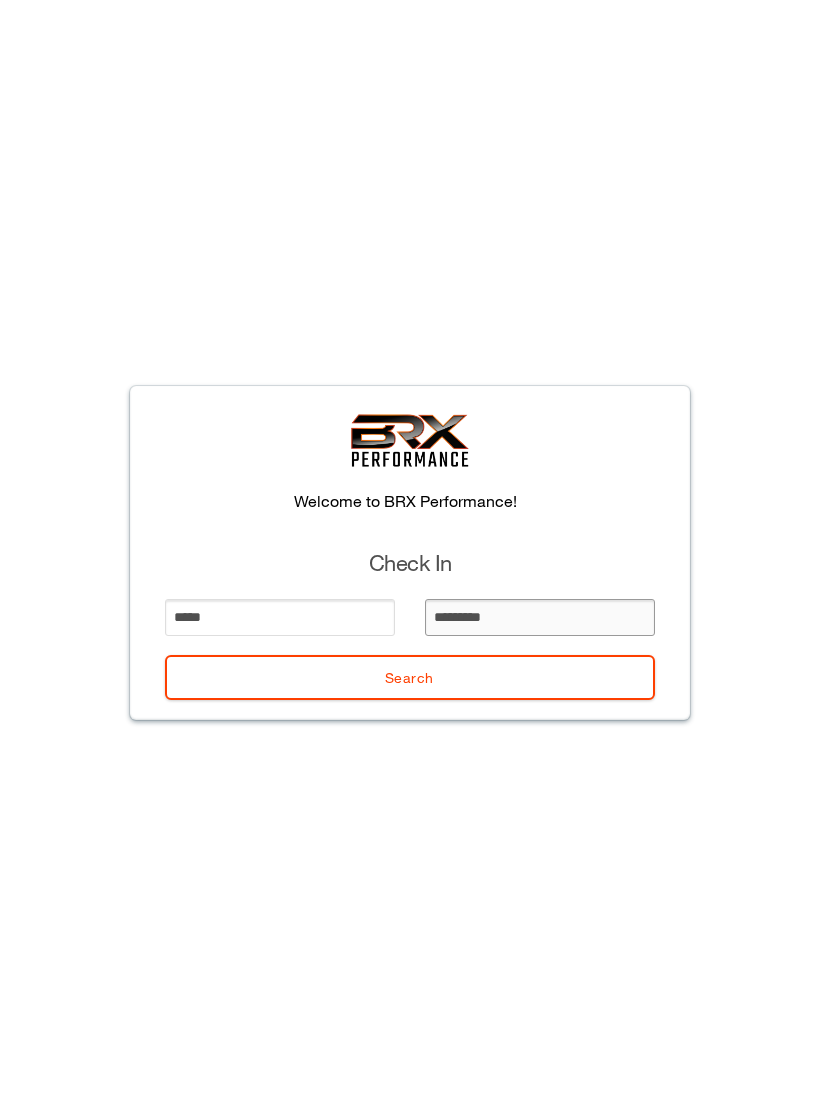 type on "**********" 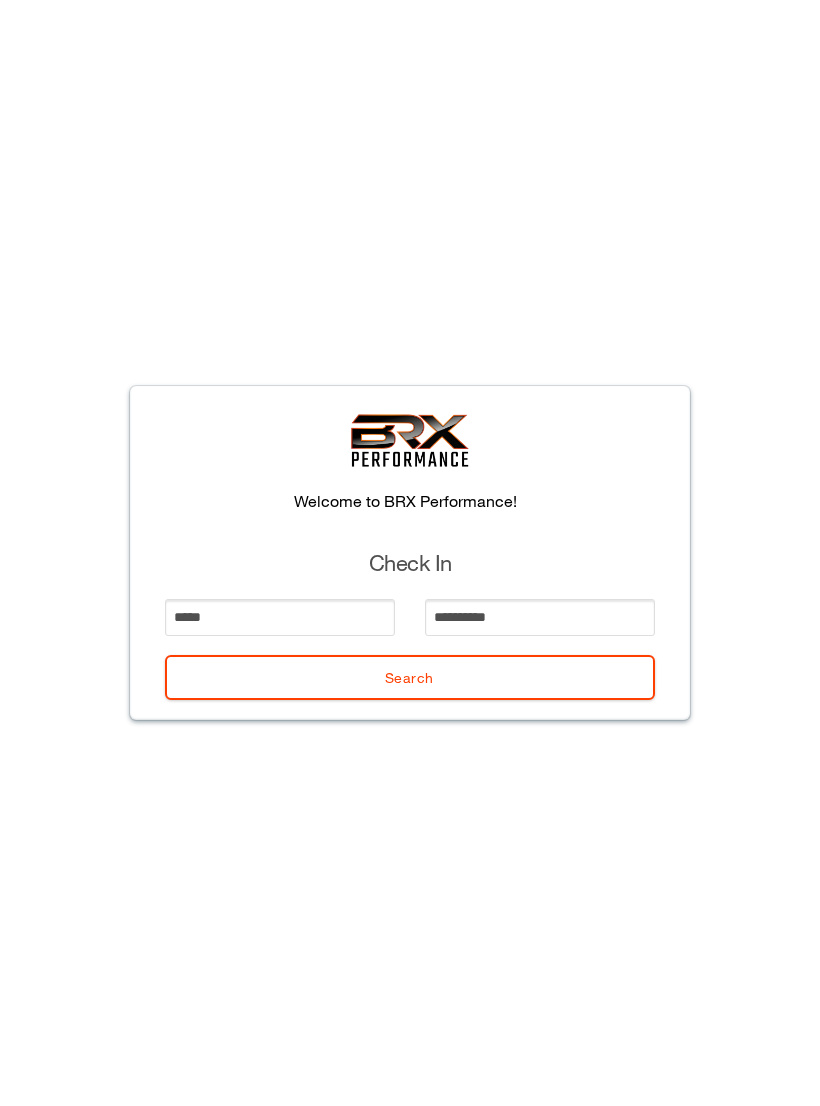 click on "Search" at bounding box center (410, 677) 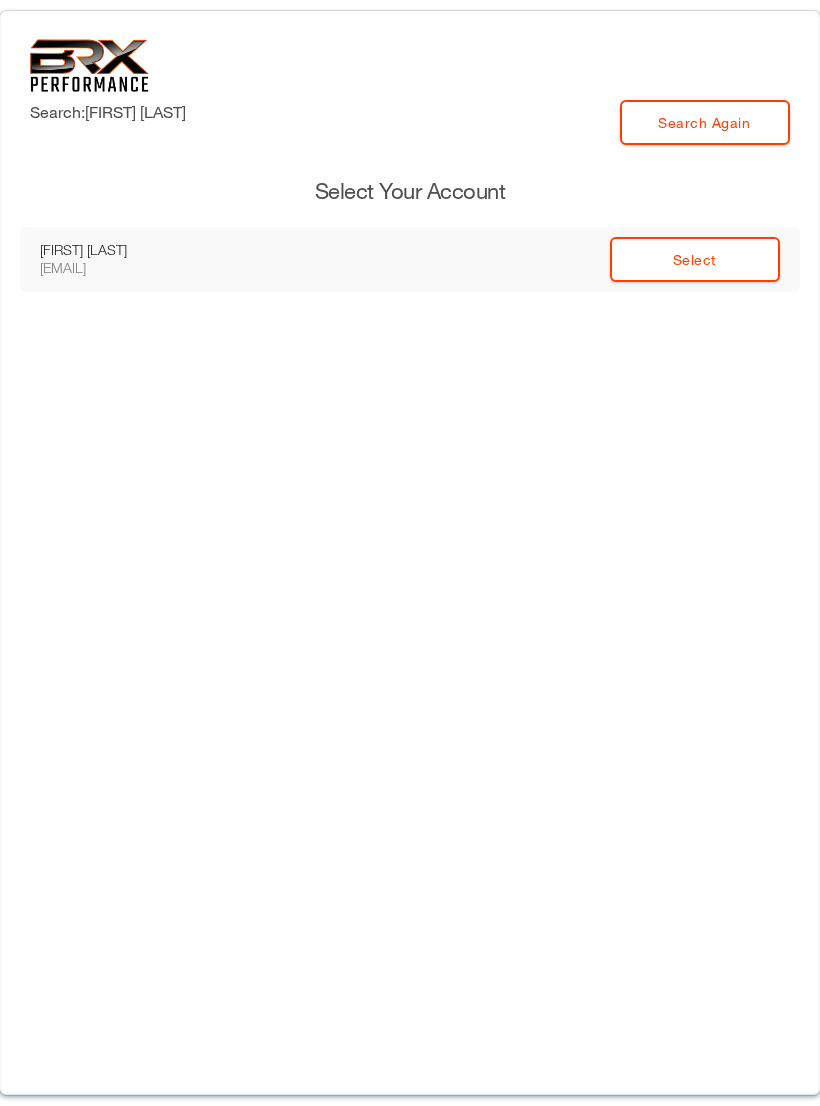 click on "Select" at bounding box center [695, 259] 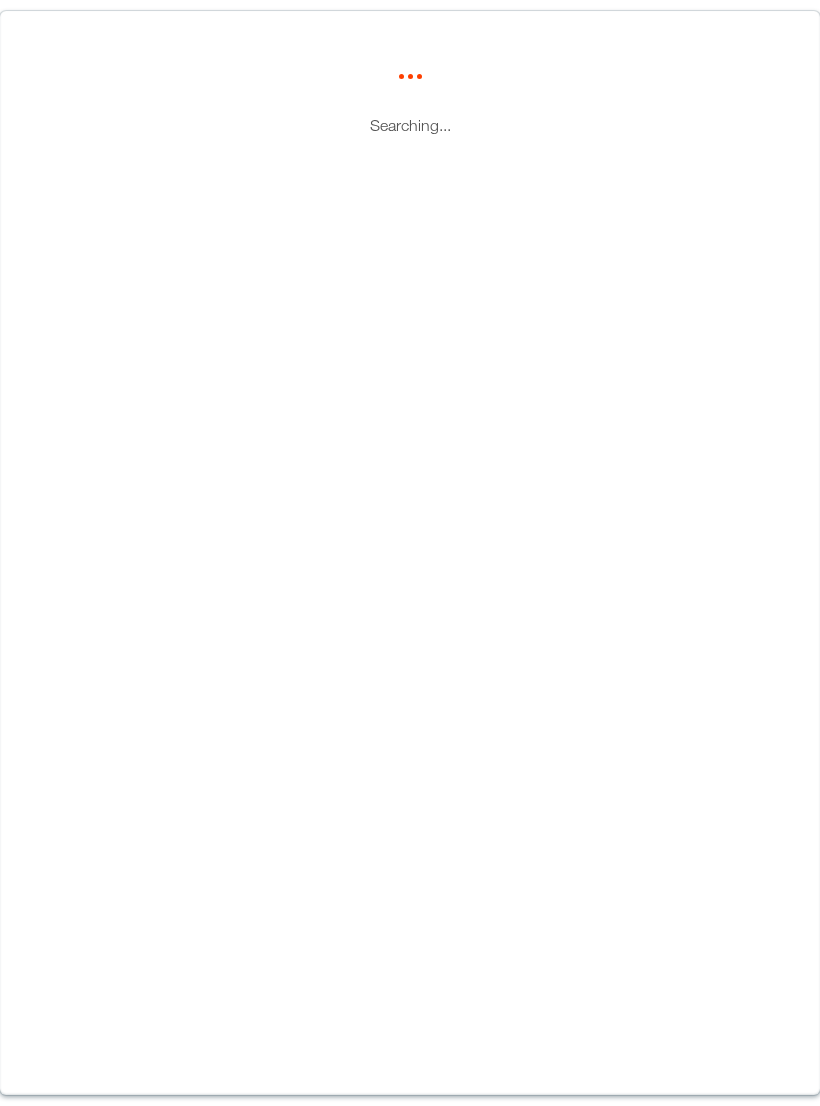 click on "Searching..." at bounding box center [410, 553] 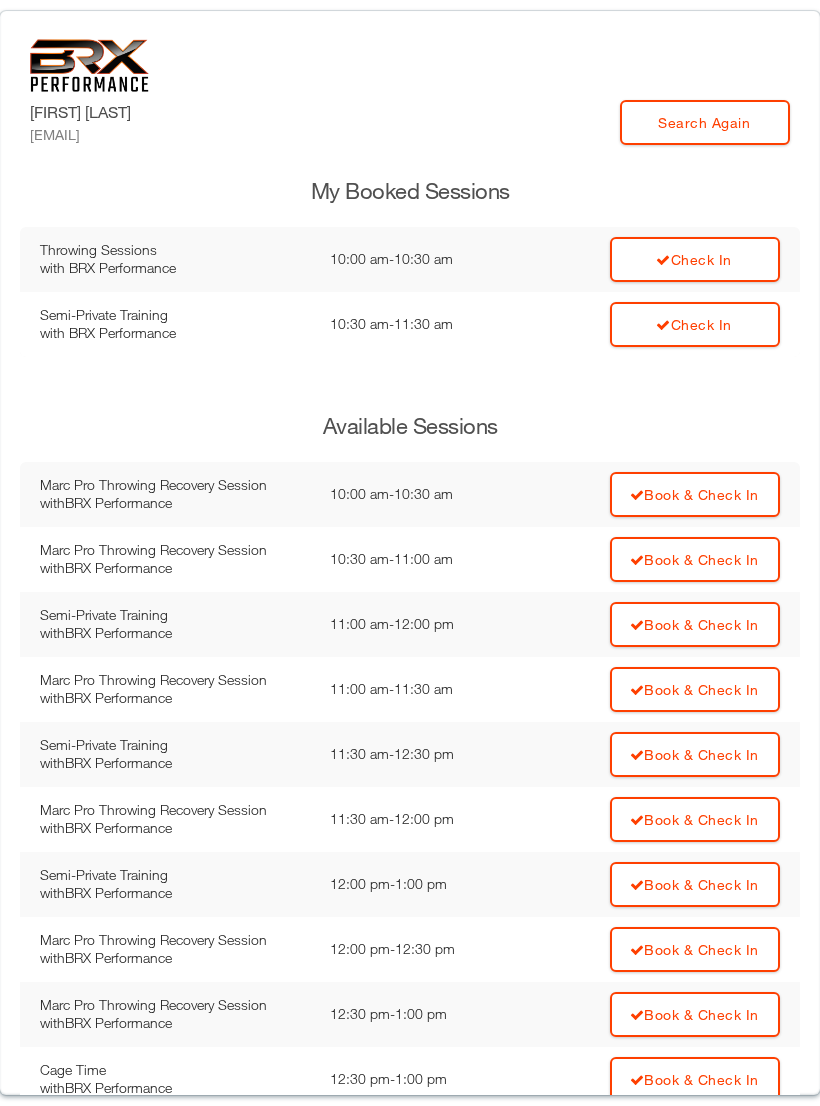 click on "Check In" at bounding box center [695, 324] 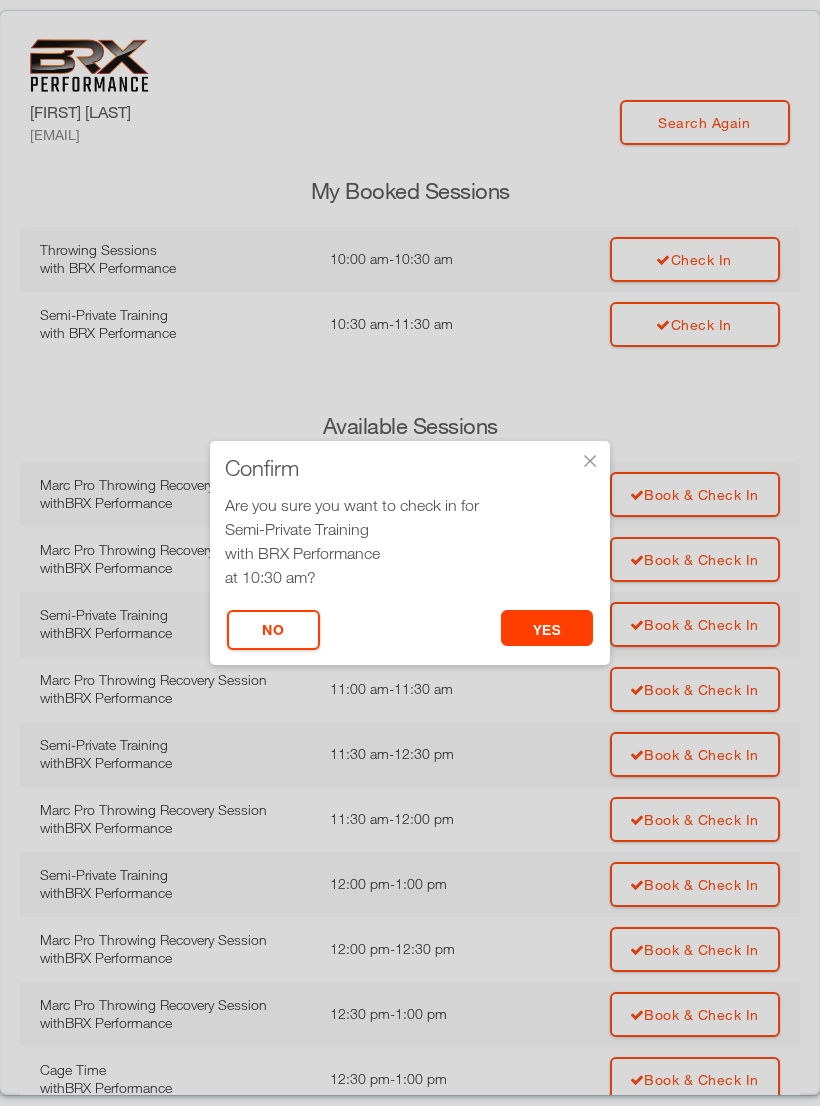 click on "× Confirm Are you sure you want to check in for  Semi-Private Training with BRX Performance  at 10:30 am? yes No" at bounding box center [410, 553] 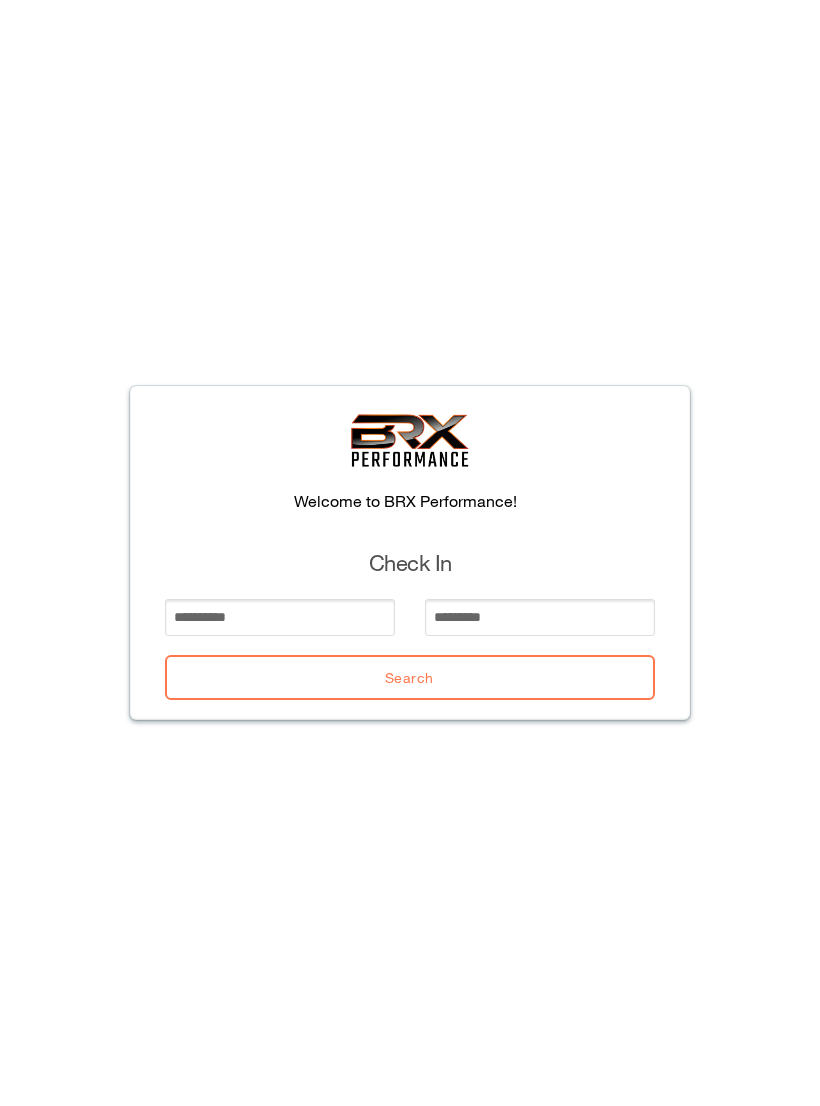 scroll, scrollTop: 0, scrollLeft: 0, axis: both 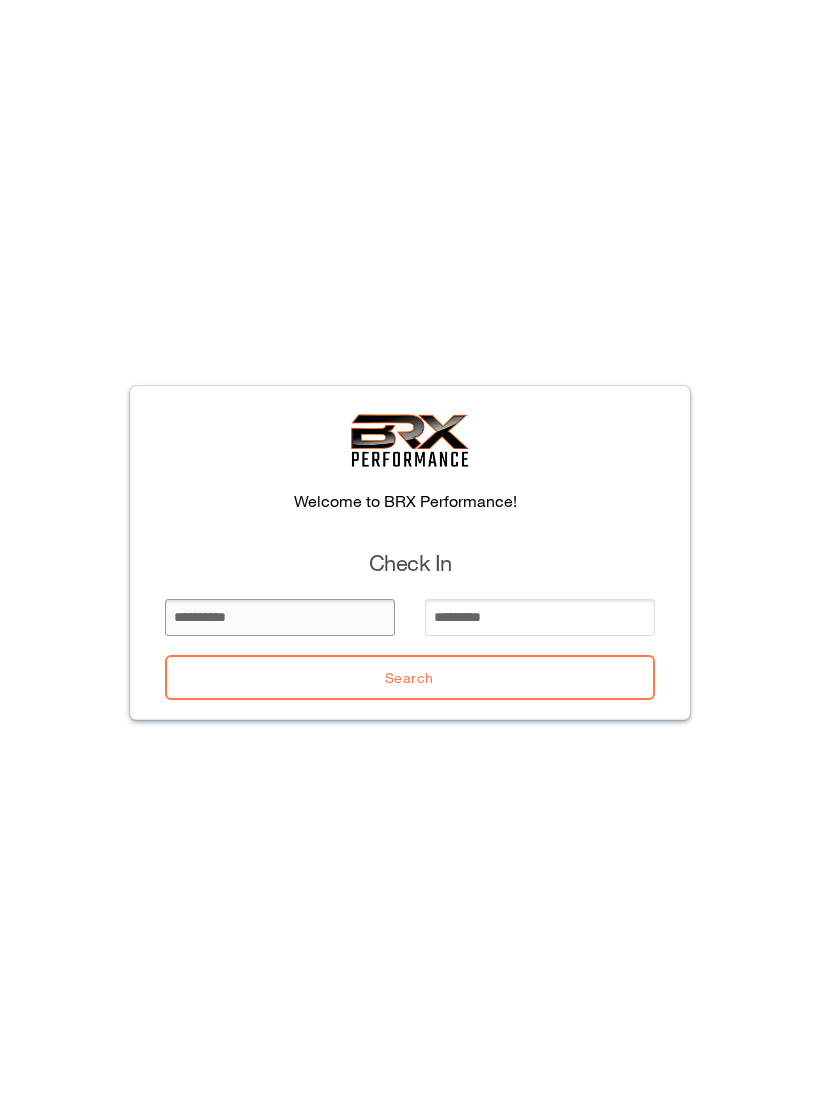 click at bounding box center [280, 617] 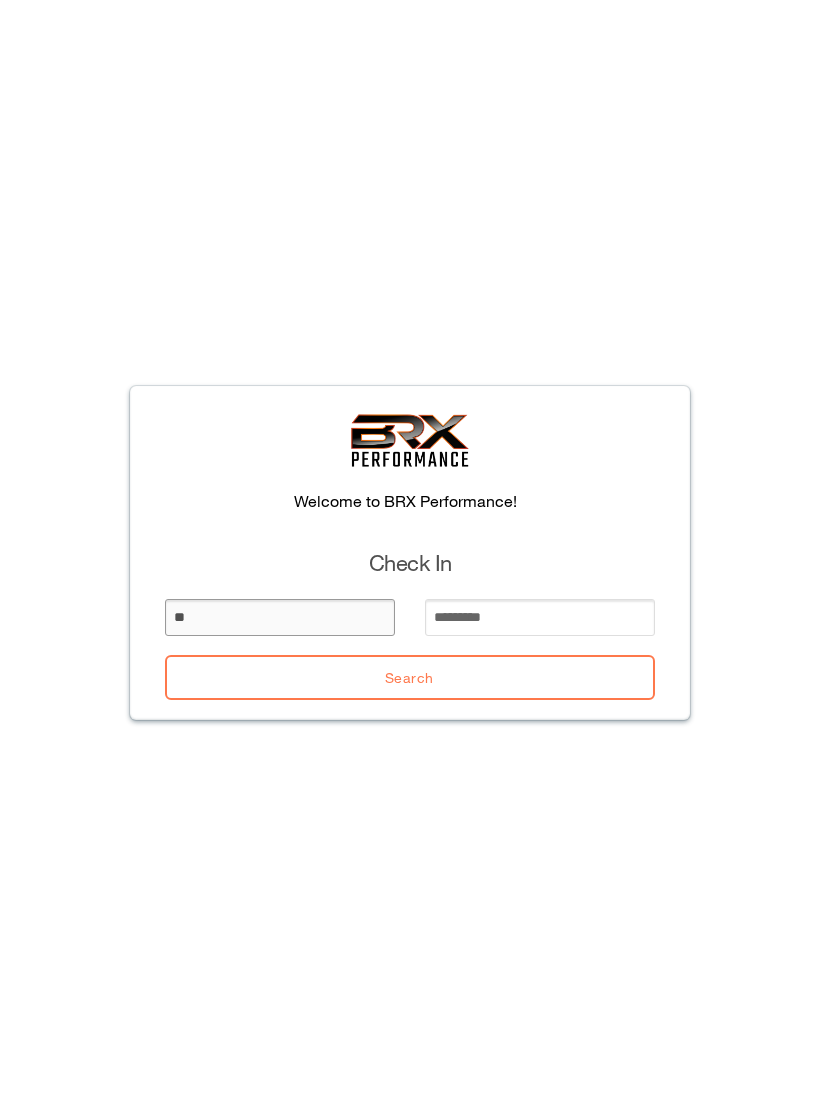 type on "*" 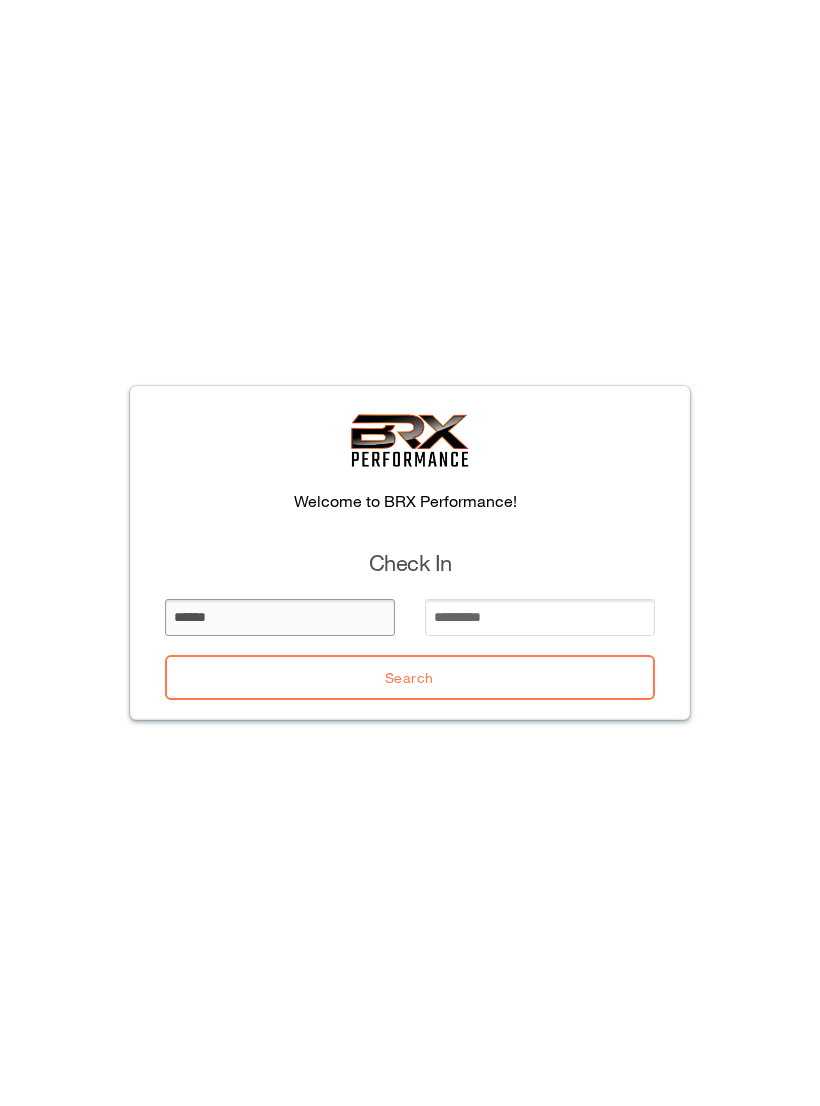 type on "******" 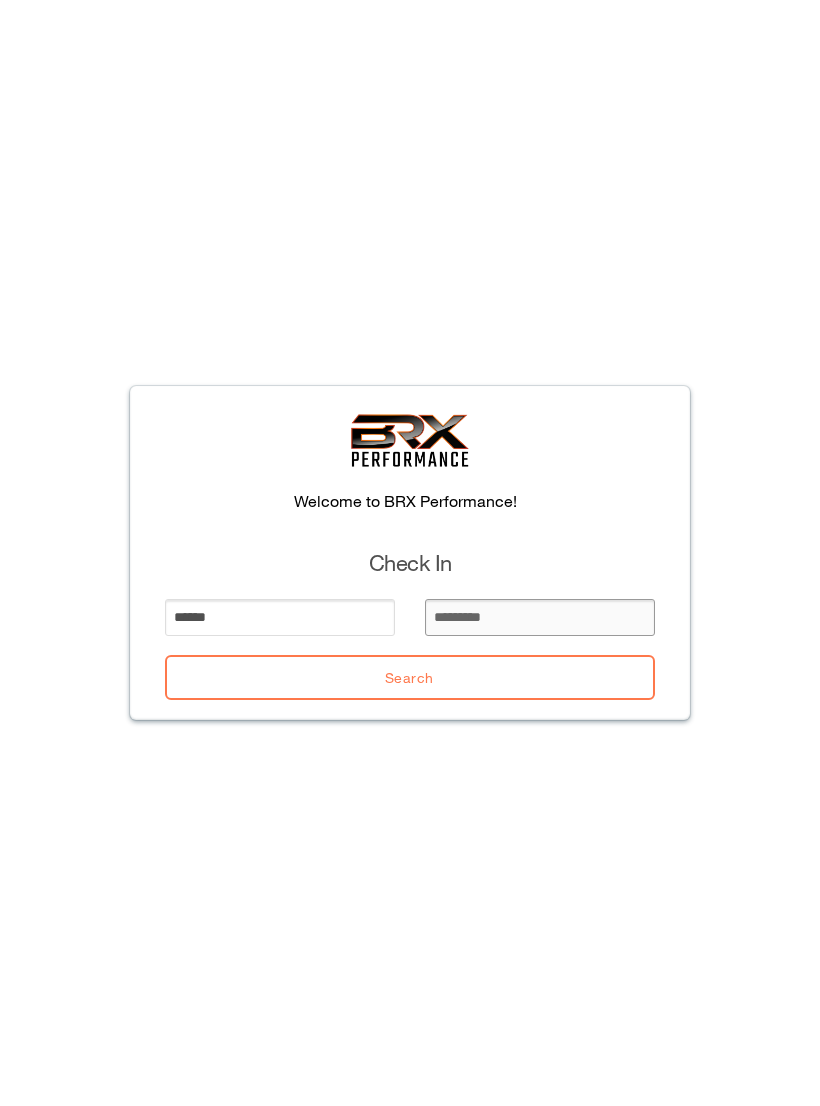 click at bounding box center (540, 617) 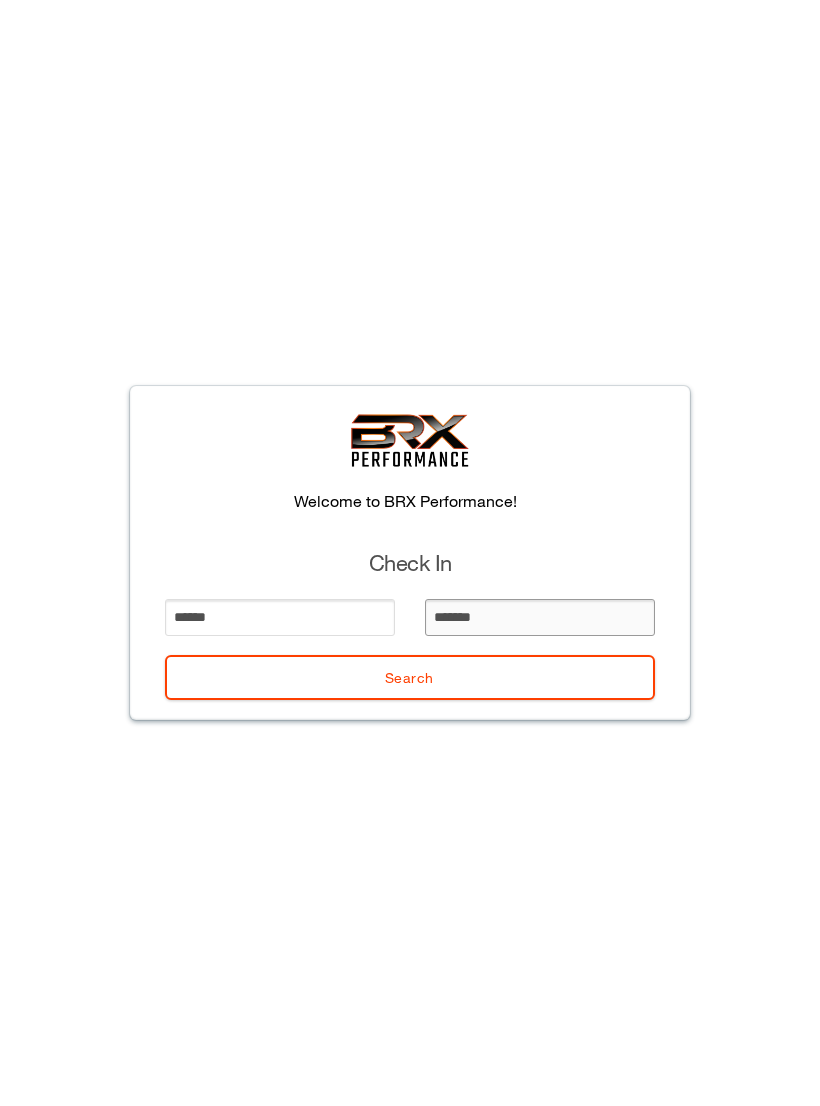 type on "*******" 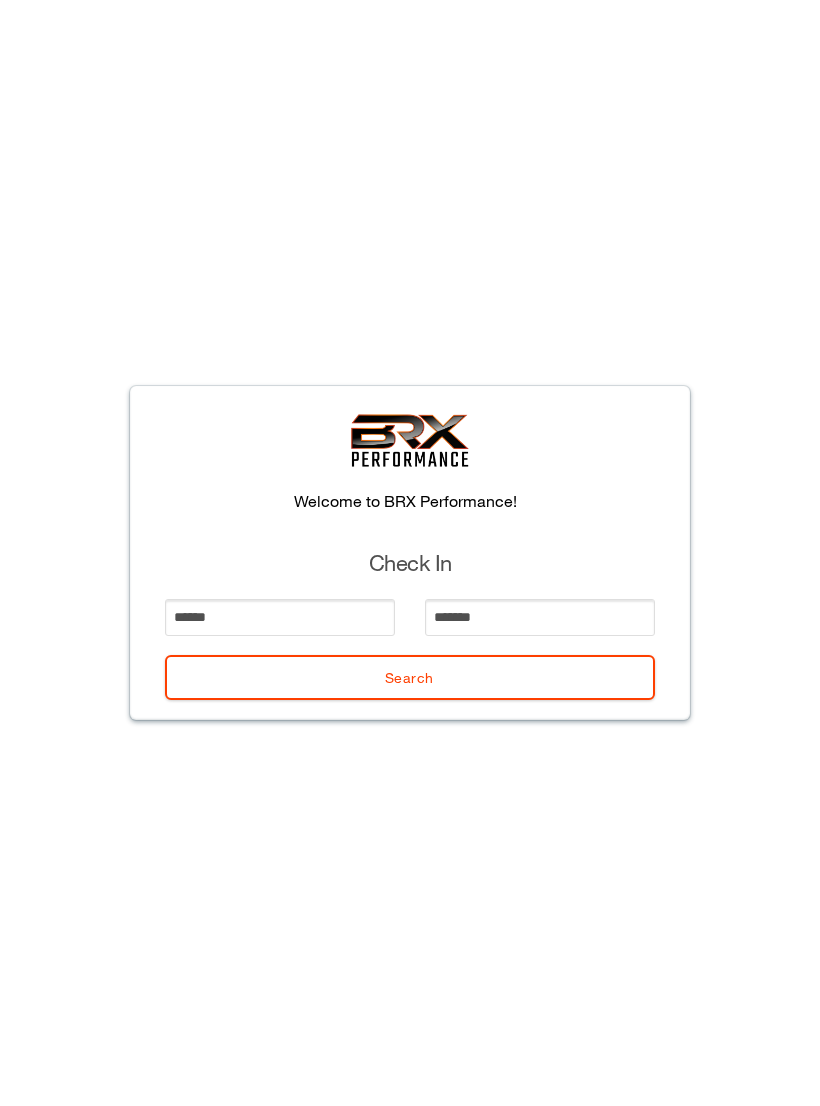 click on "Confirm
No
Yes
[CONFIRMATION_QUESTION]
Welcome to BRX Performance!
Check In
******
*******
Search" at bounding box center (410, 553) 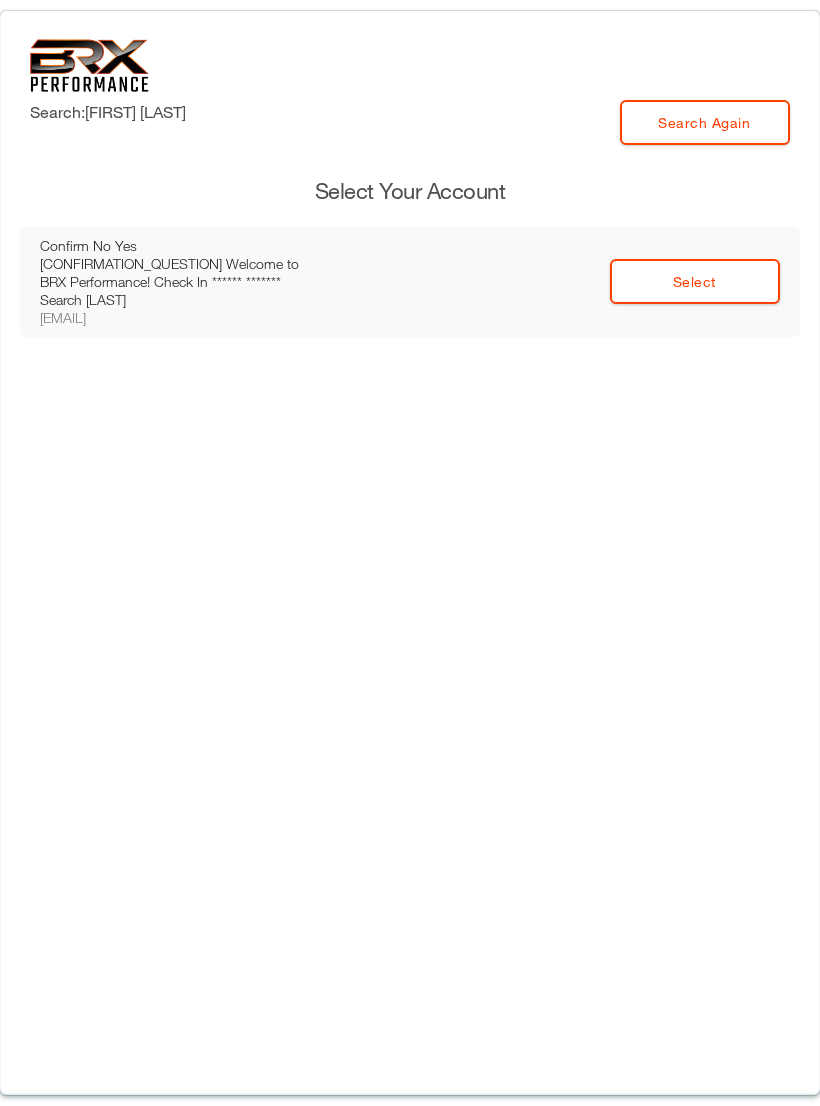 click on "Select" at bounding box center (695, 281) 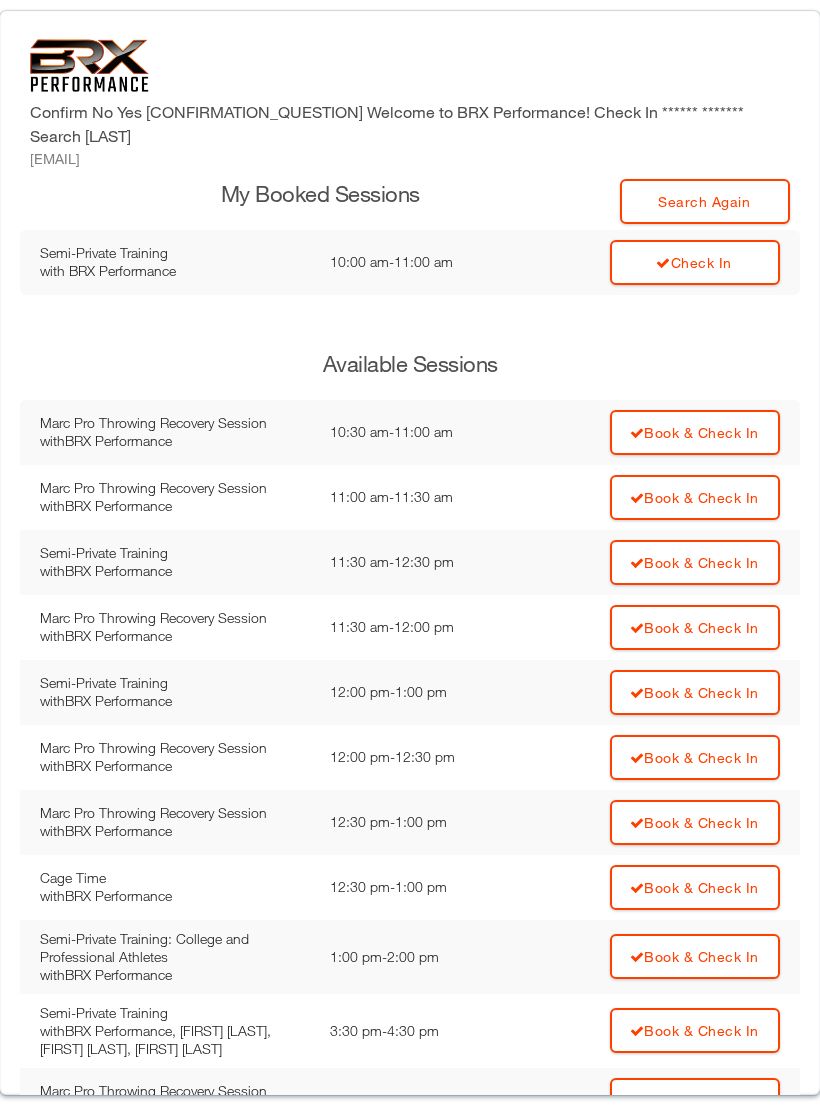 click on "Check In" at bounding box center [660, 262] 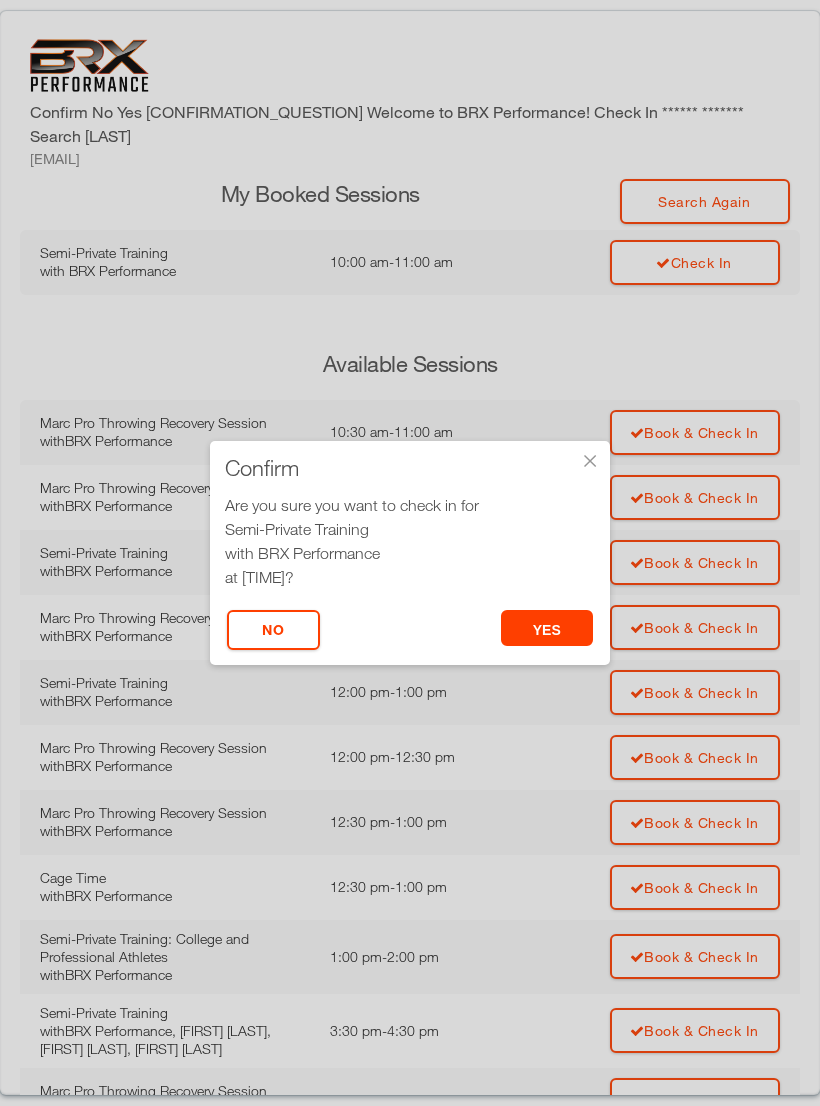 click on "yes" at bounding box center (547, 628) 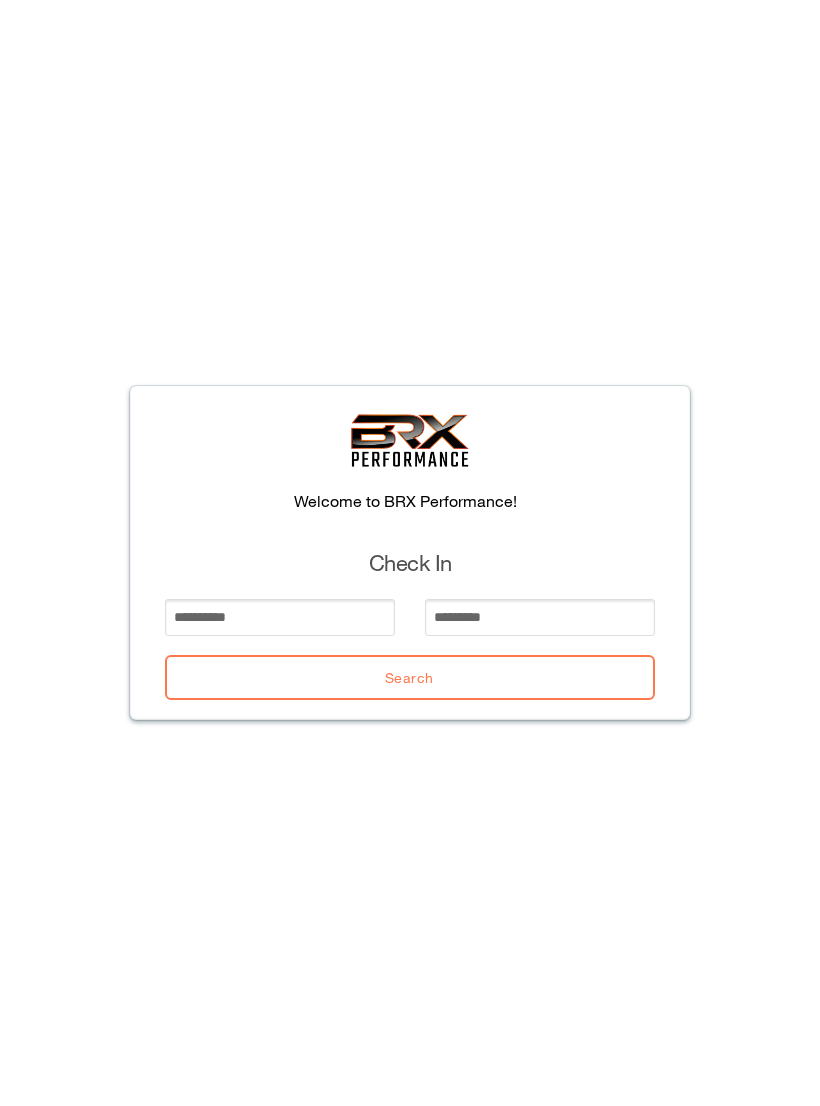 scroll, scrollTop: 0, scrollLeft: 0, axis: both 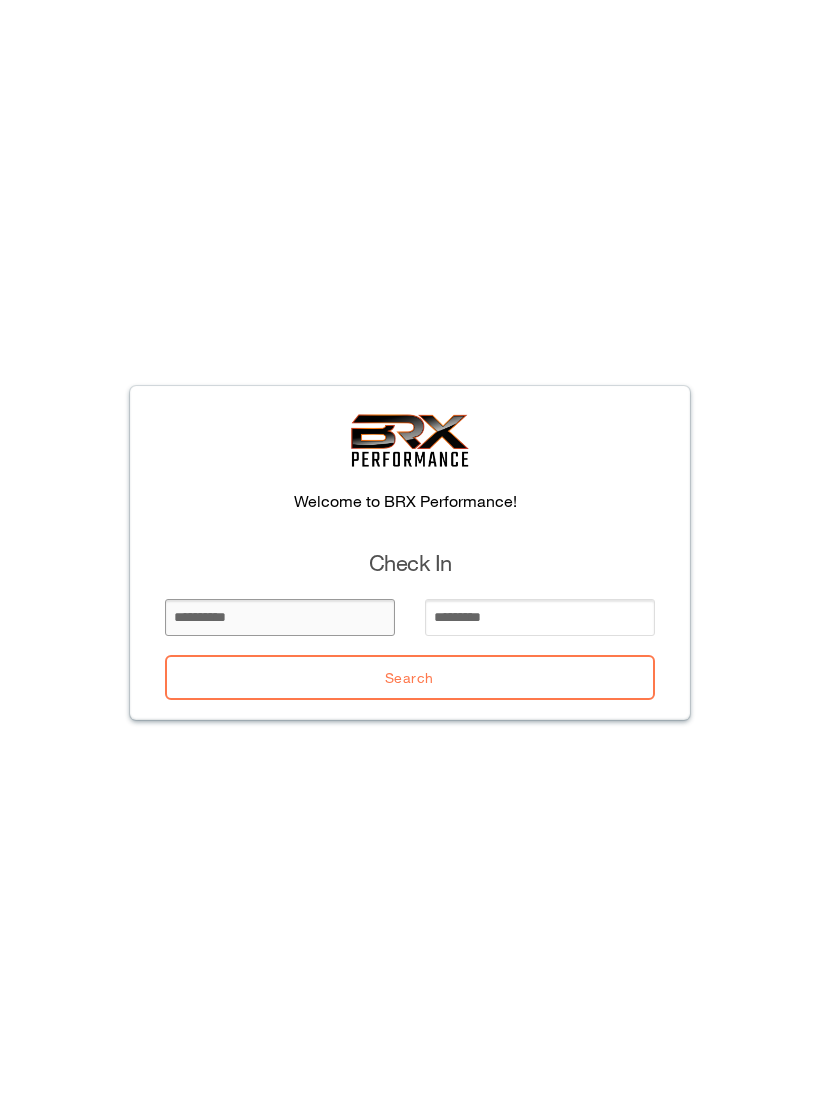click at bounding box center (280, 617) 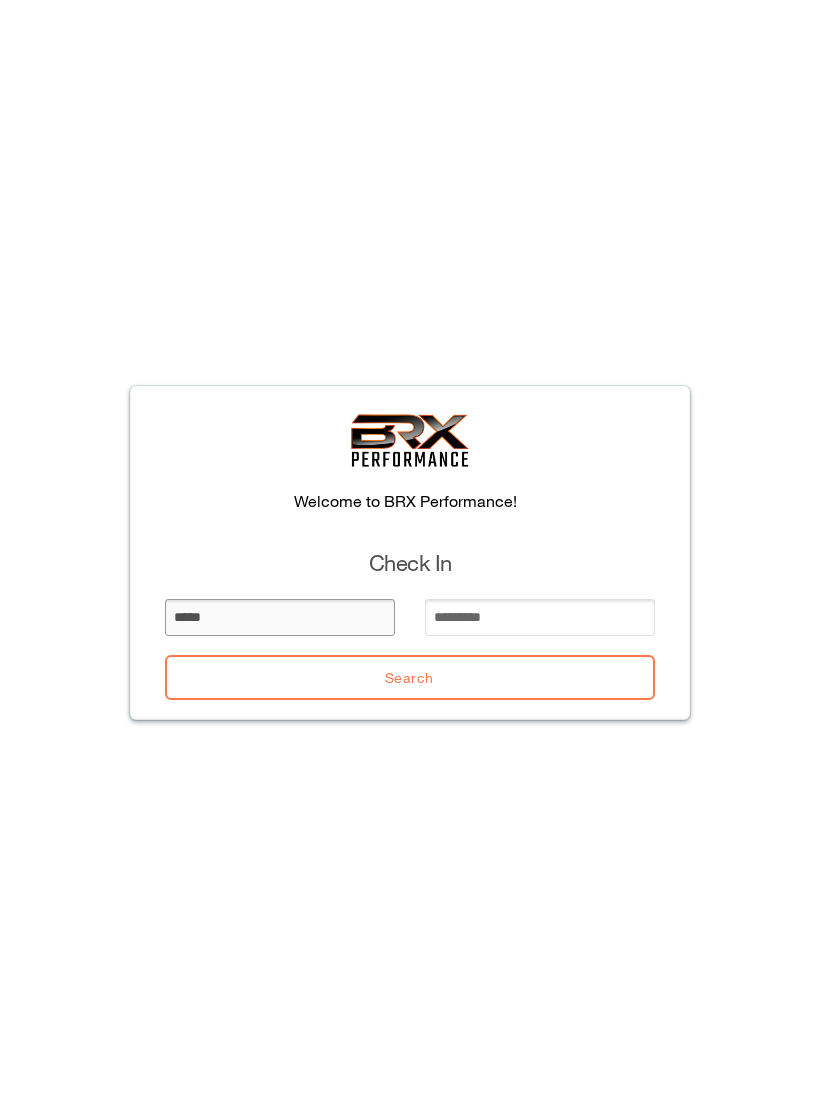 type on "*****" 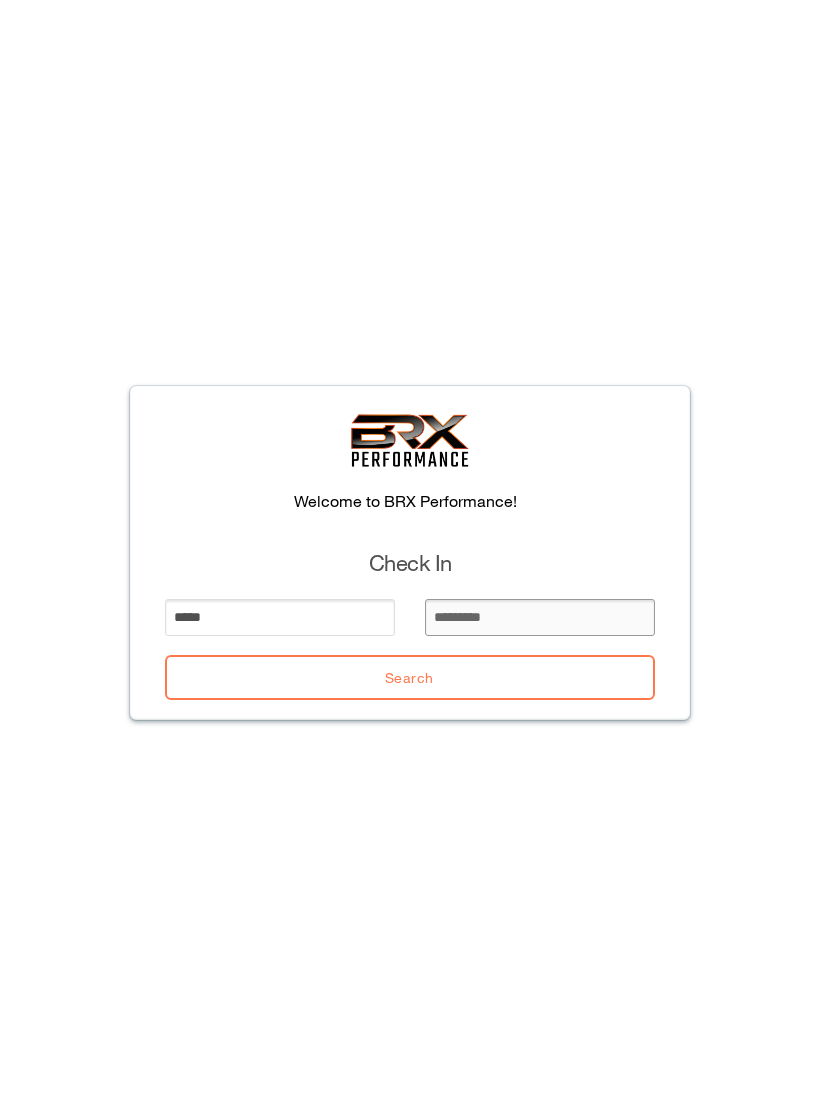 click at bounding box center [540, 617] 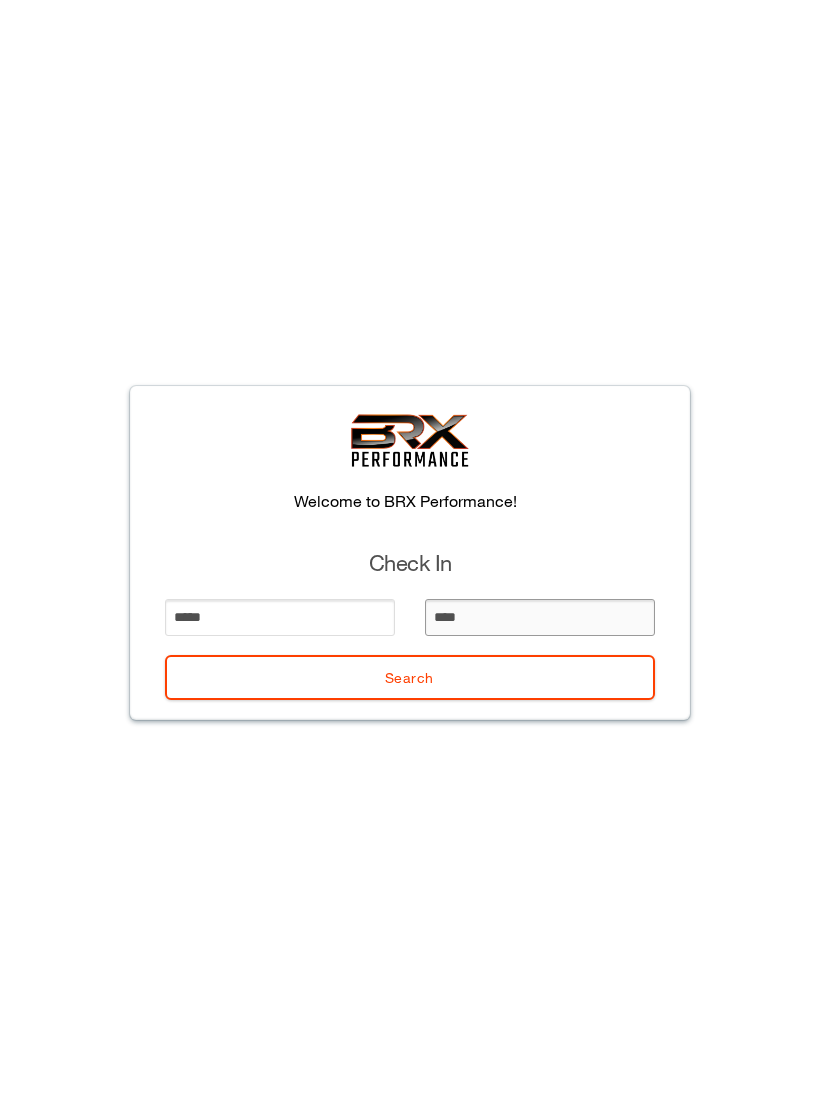 type on "*****" 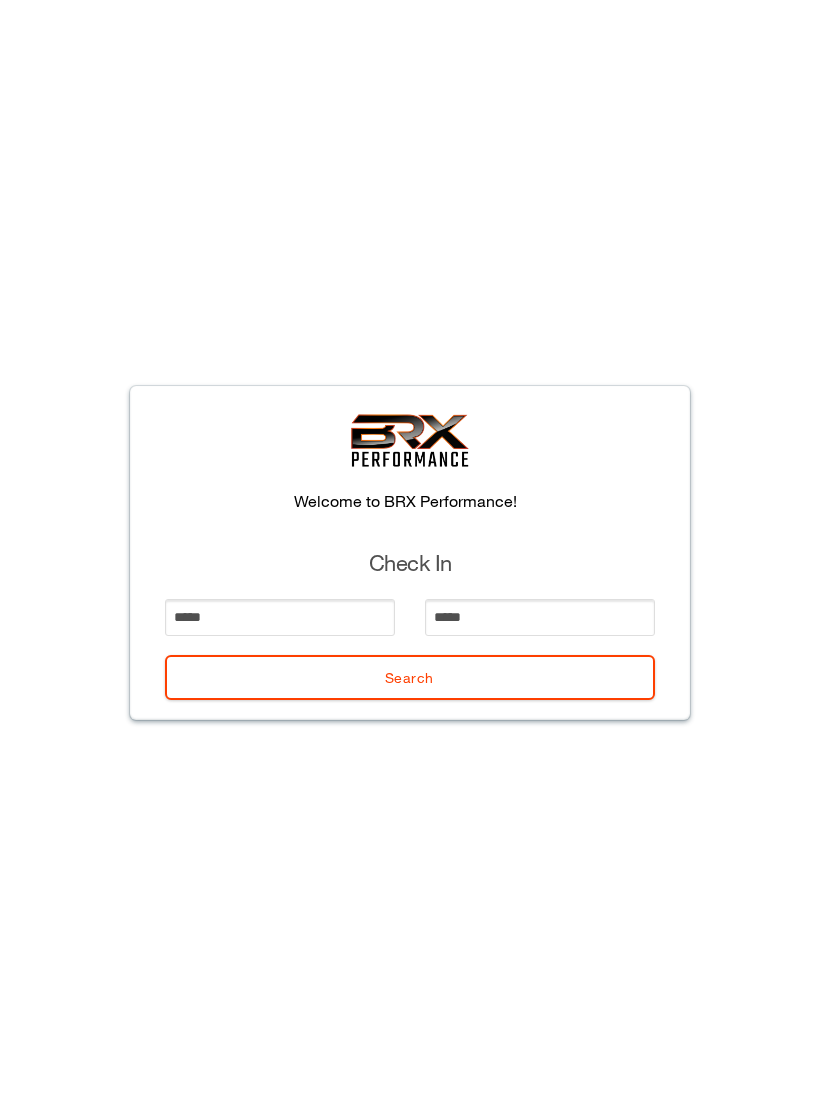 click on "Search" at bounding box center [410, 677] 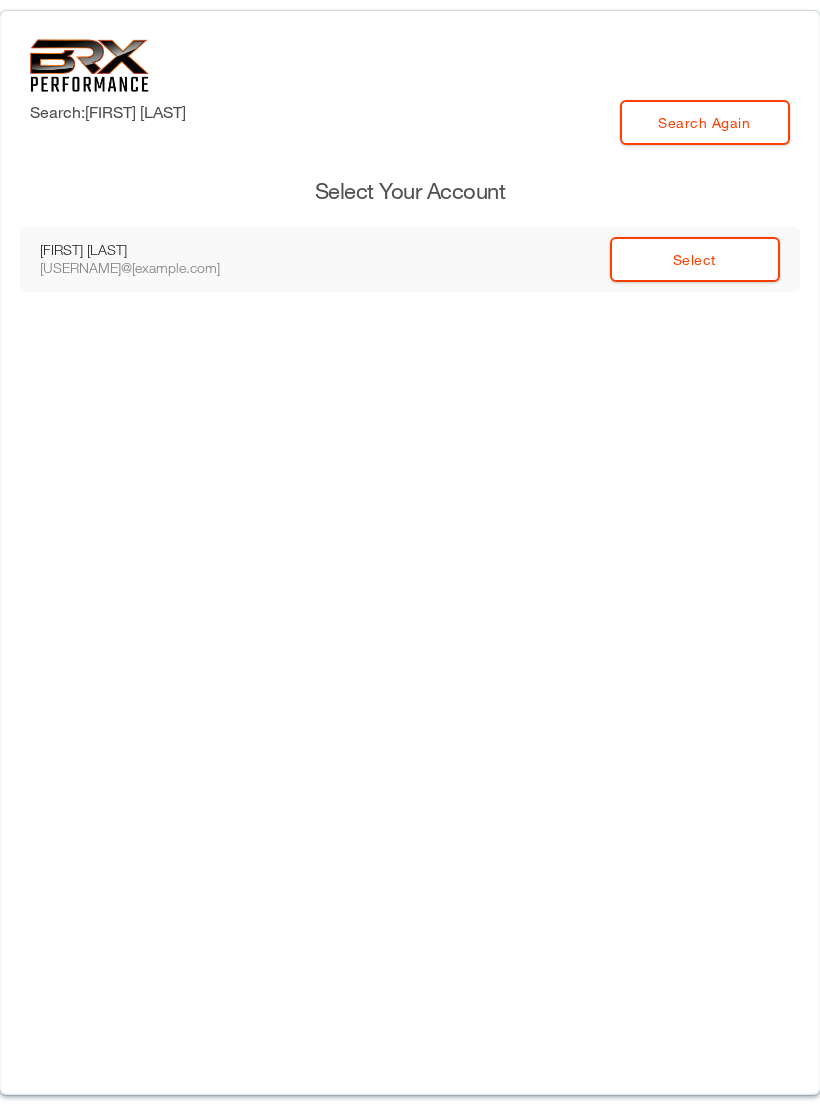 click on "Select" at bounding box center [695, 259] 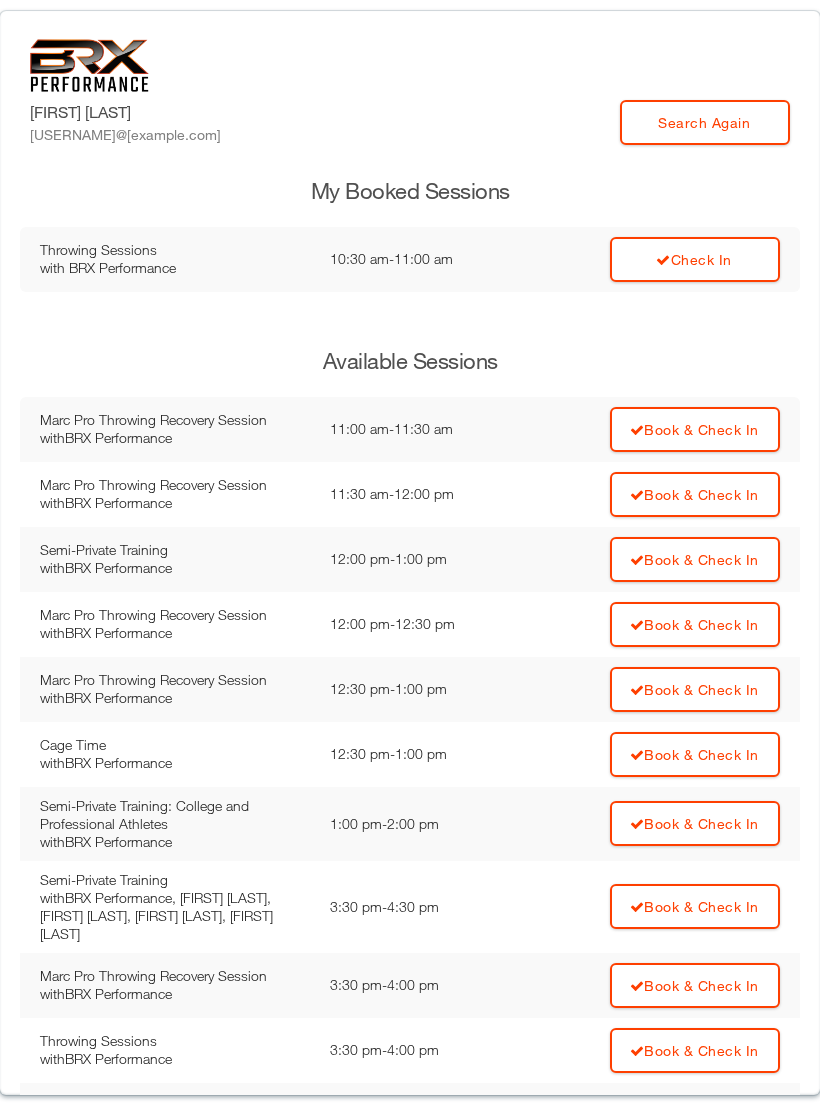 click on "Check In" at bounding box center [695, 259] 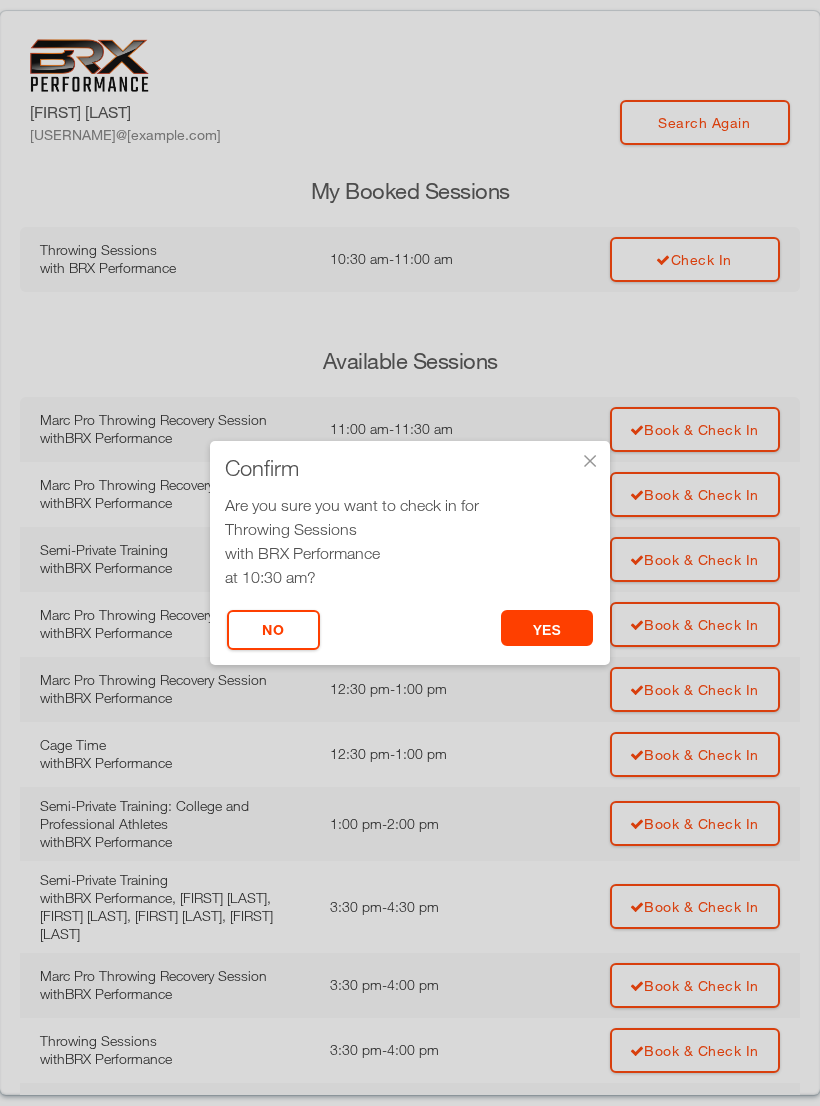 click on "yes" at bounding box center [547, 628] 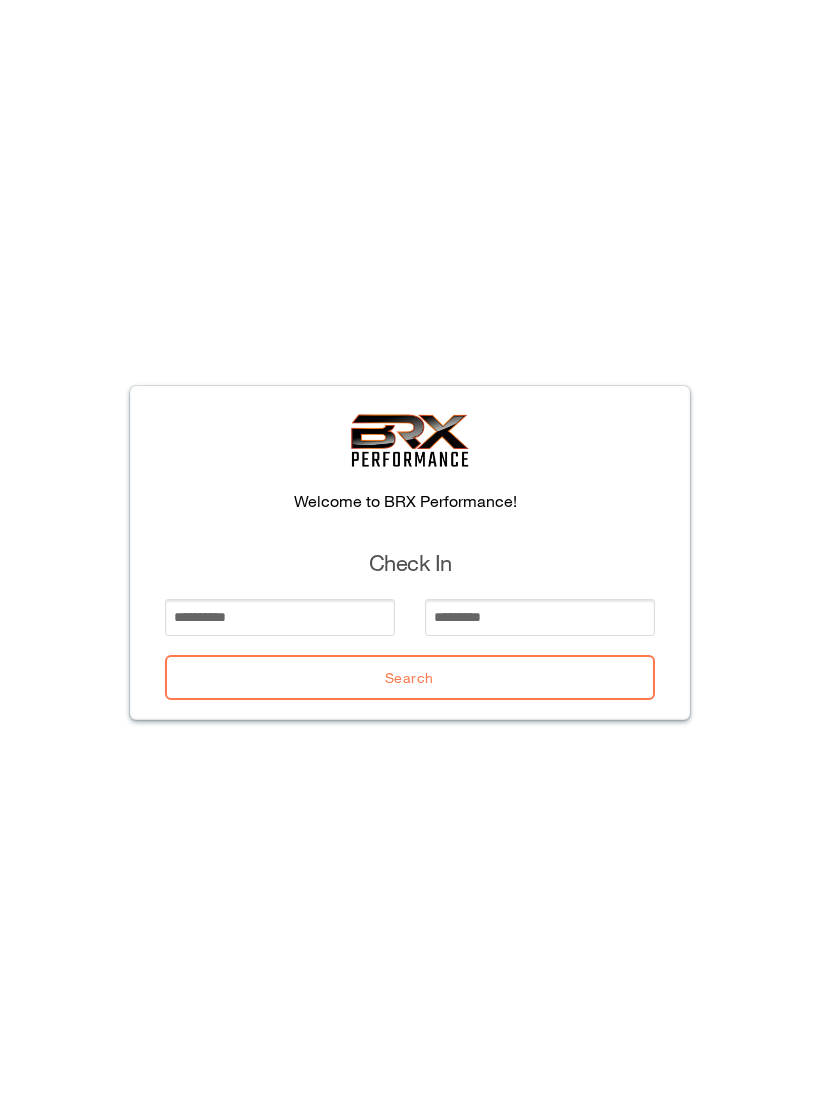 scroll, scrollTop: 0, scrollLeft: 0, axis: both 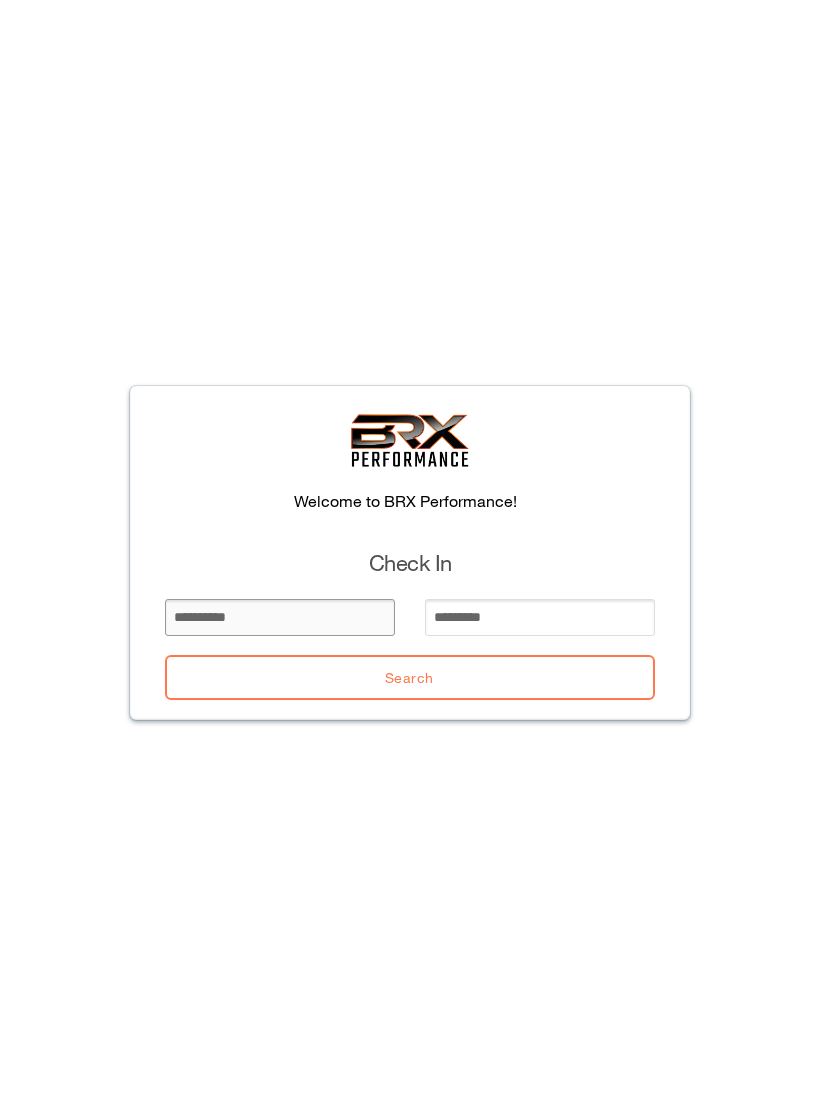 click at bounding box center [280, 617] 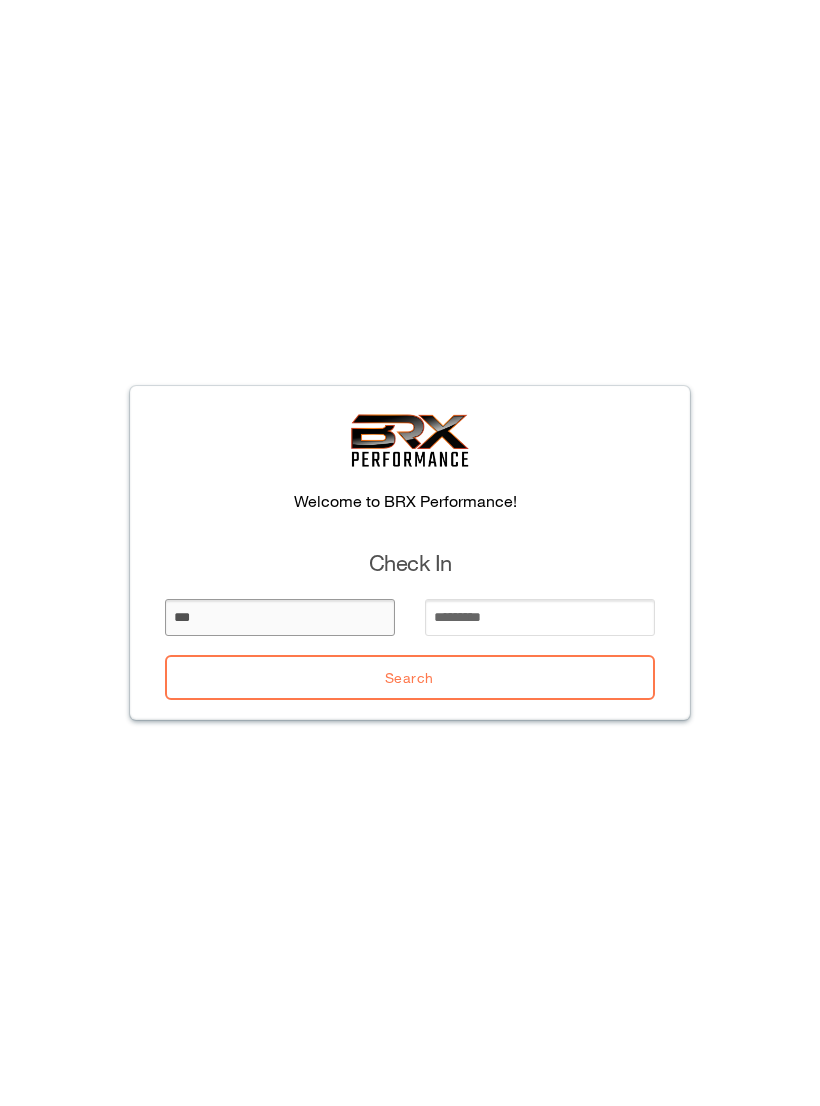 type on "***" 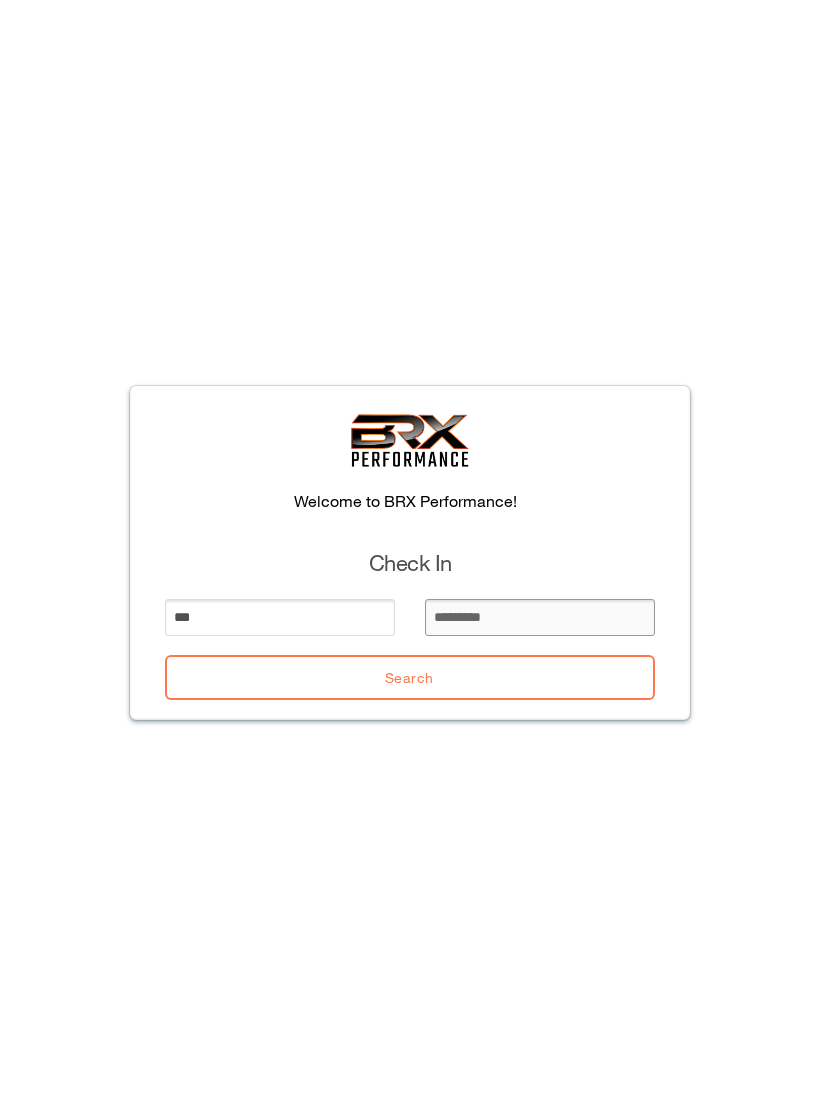 click at bounding box center [540, 617] 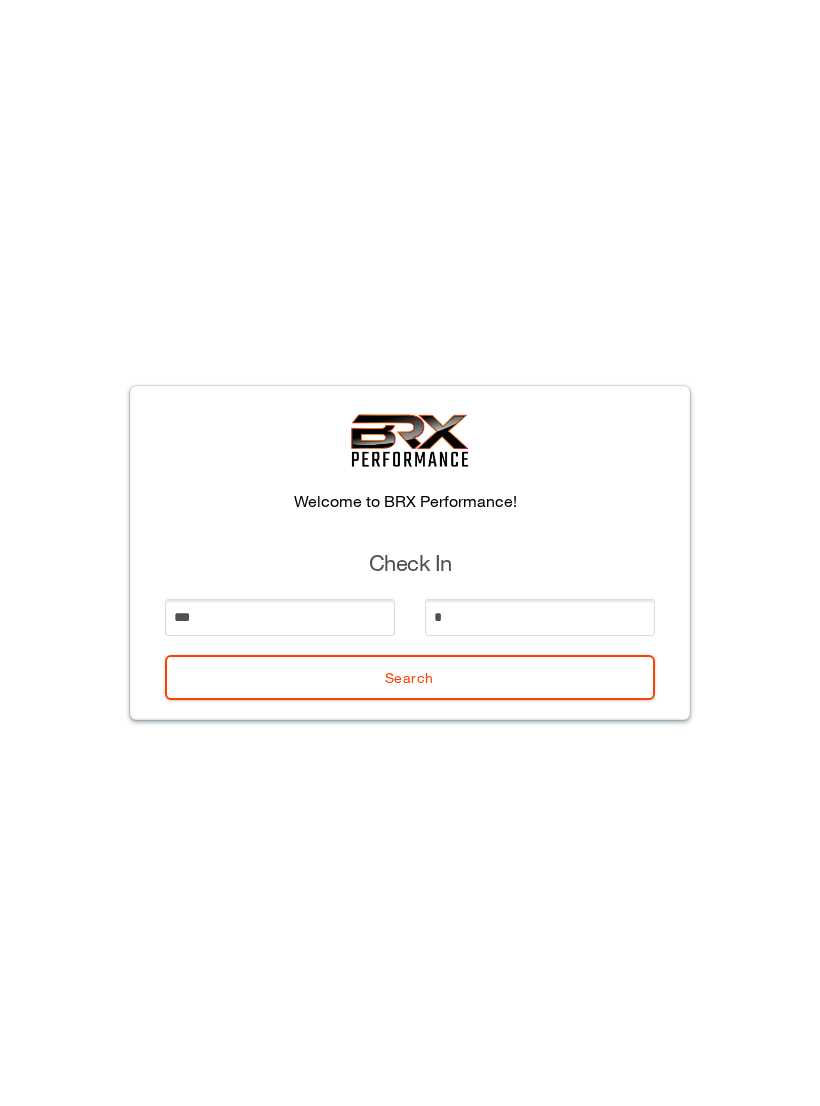click on "Search" at bounding box center (410, 677) 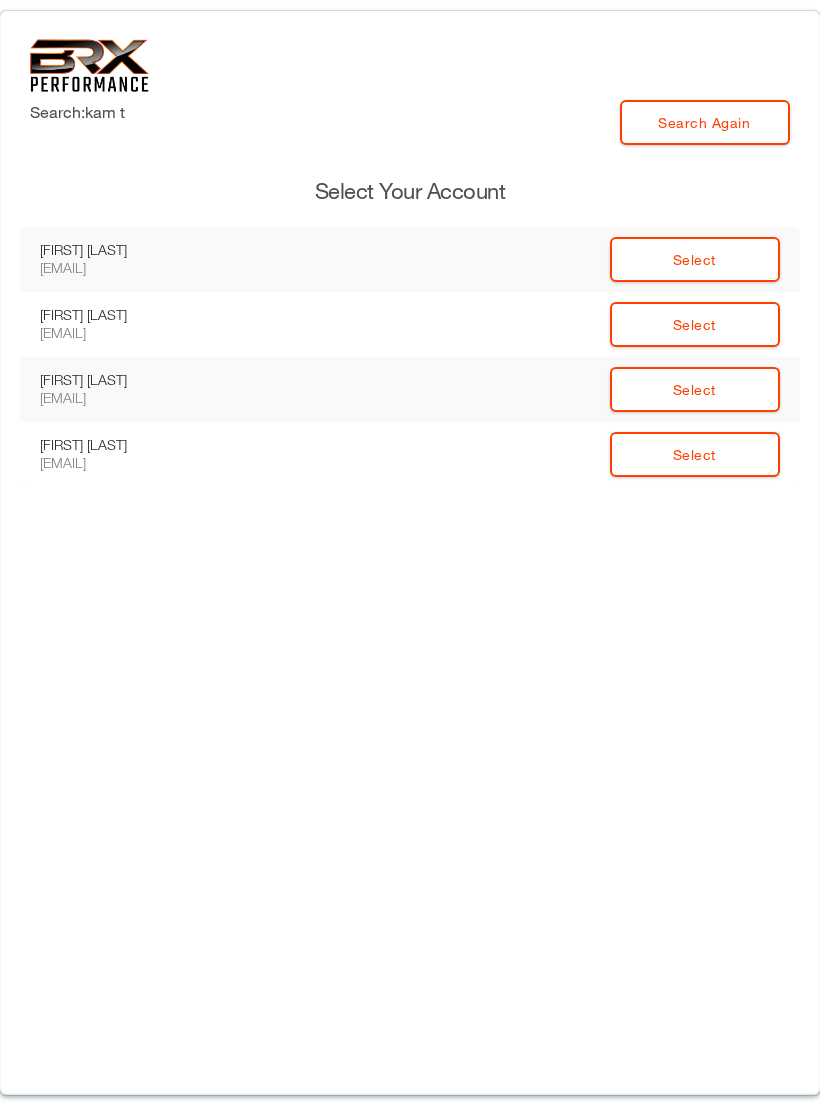 click on "Select" at bounding box center (695, 454) 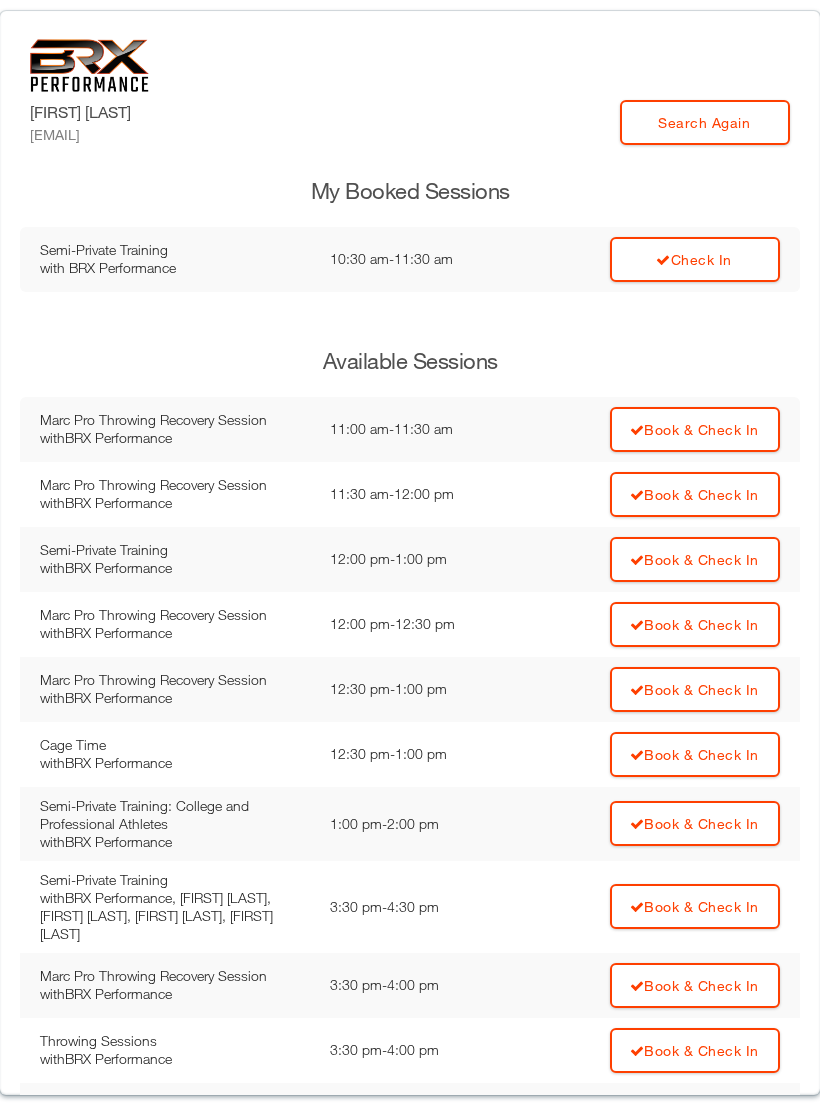 click on "Kam   Toole
5toolefam@gmail.com
Search Again
My Booked Sessions
Semi-Private Training with BRX Performance
Time:   10:30 am  -  11:30 am
10:30 am  -  11:30 am
Check In
Available Sessions
Marc Pro Throwing Recovery Session
with  BRX Performance
Time:   11:00 am  -  11:30 am
11:00 am  -  11:30 am
Book & Check In
with" at bounding box center (410, 553) 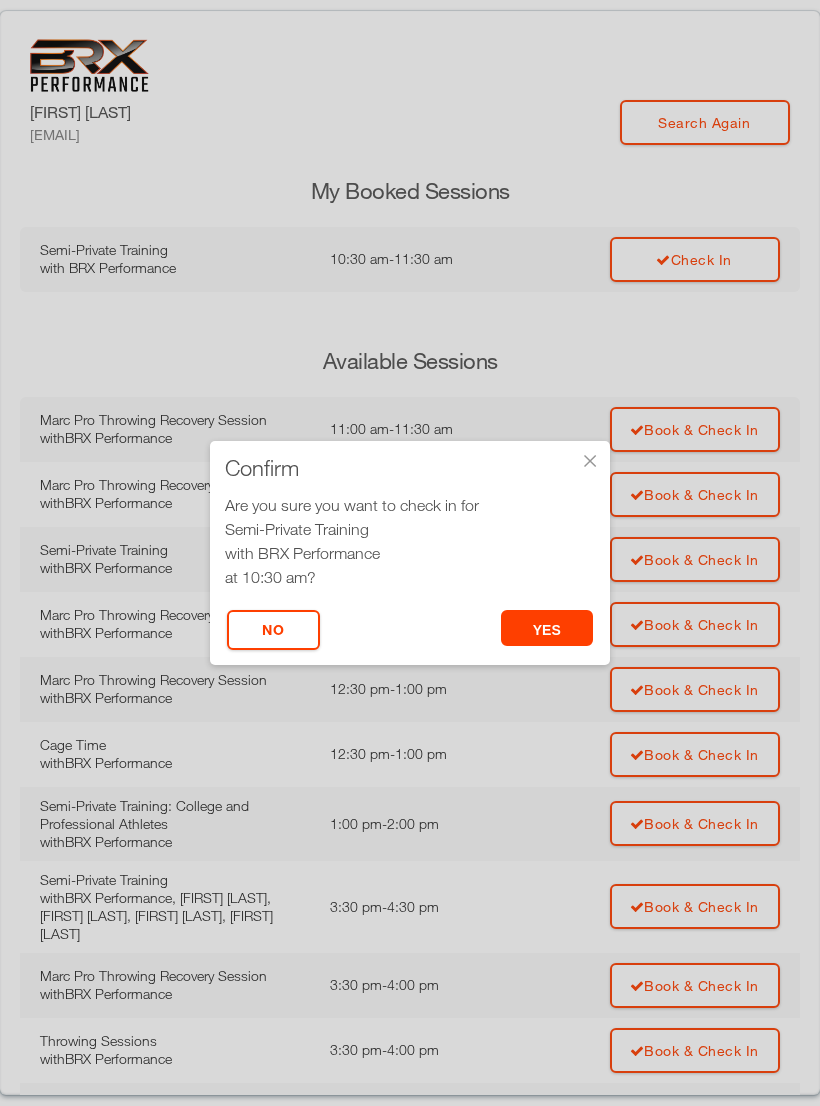 click on "yes" at bounding box center [547, 628] 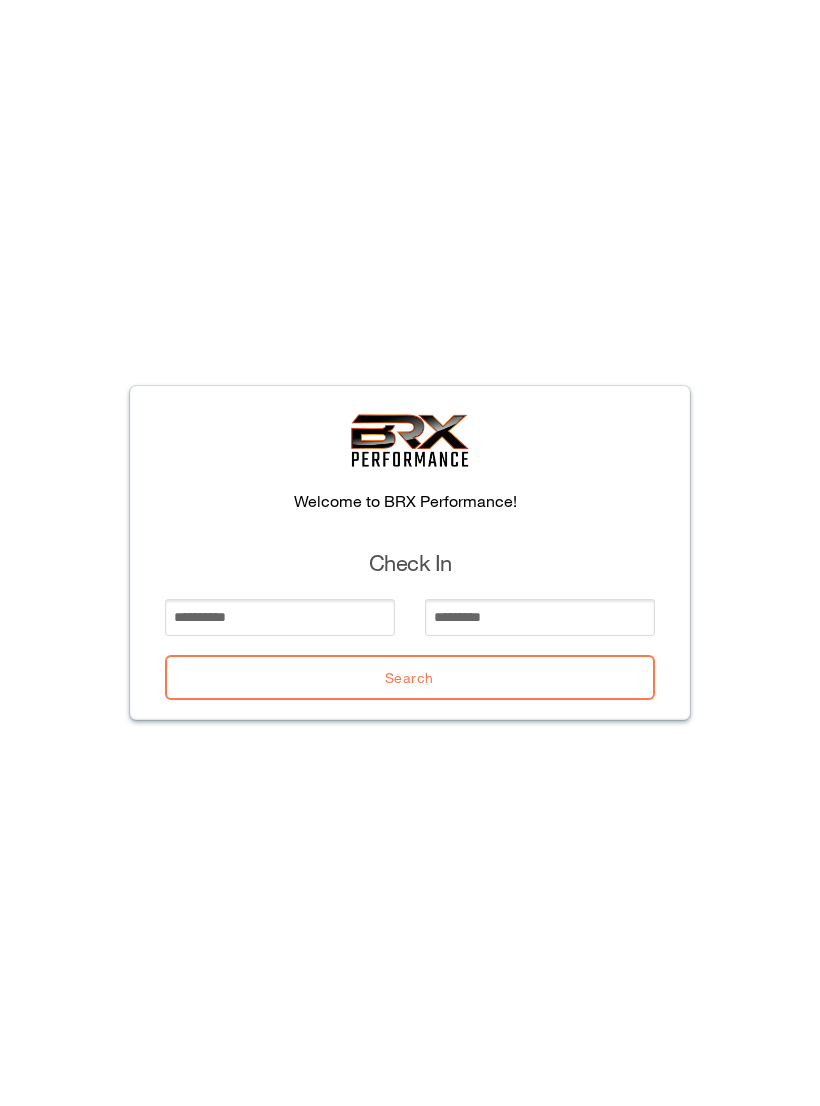 scroll, scrollTop: 0, scrollLeft: 0, axis: both 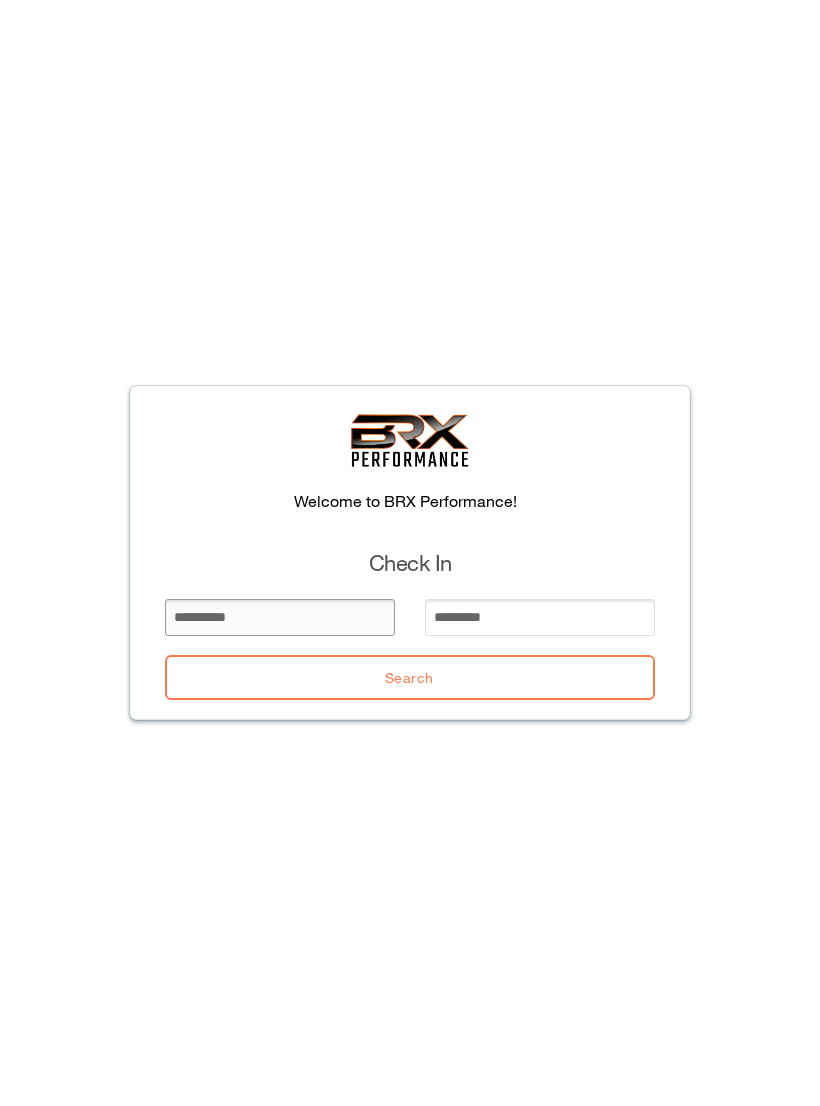 click at bounding box center (280, 617) 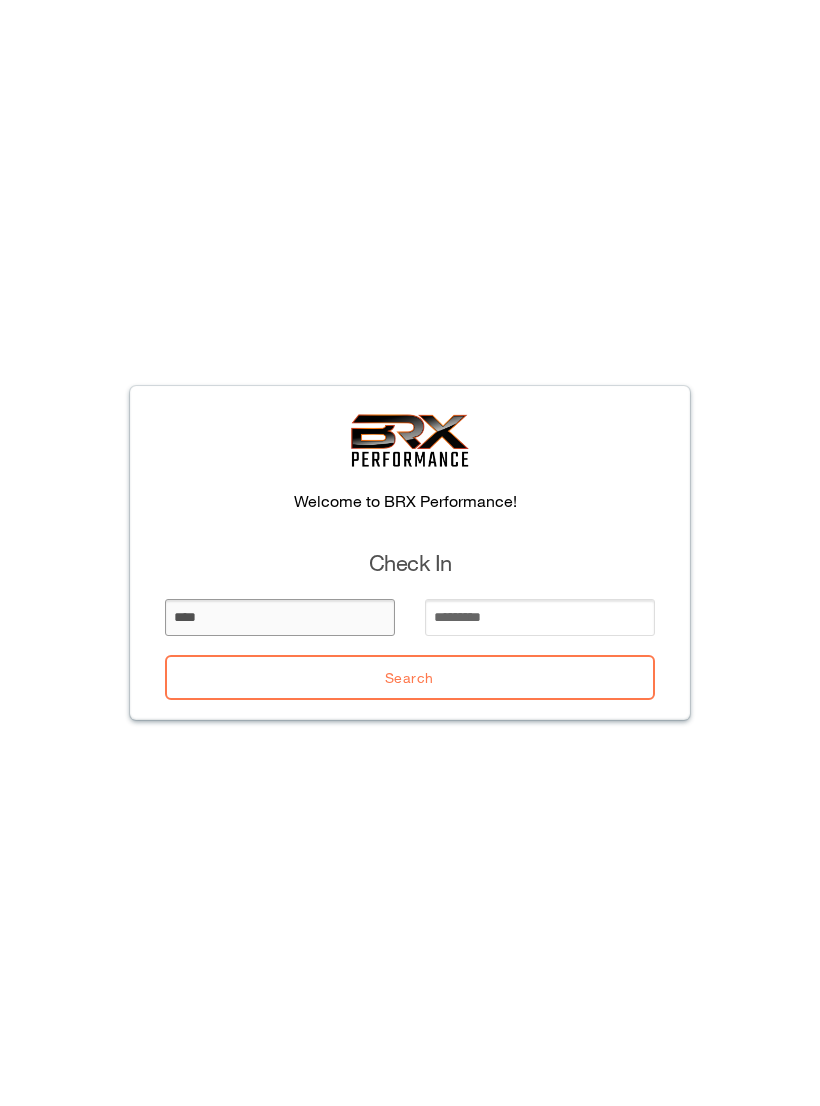 type on "****" 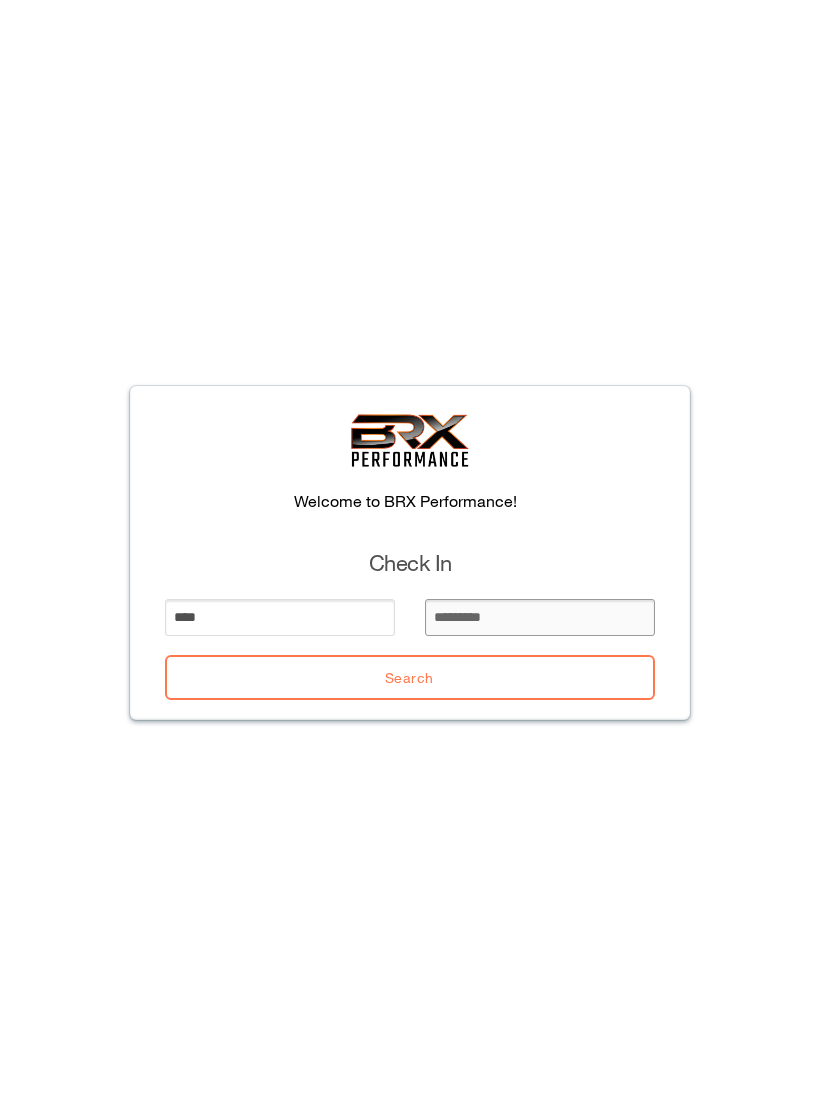 click at bounding box center (540, 617) 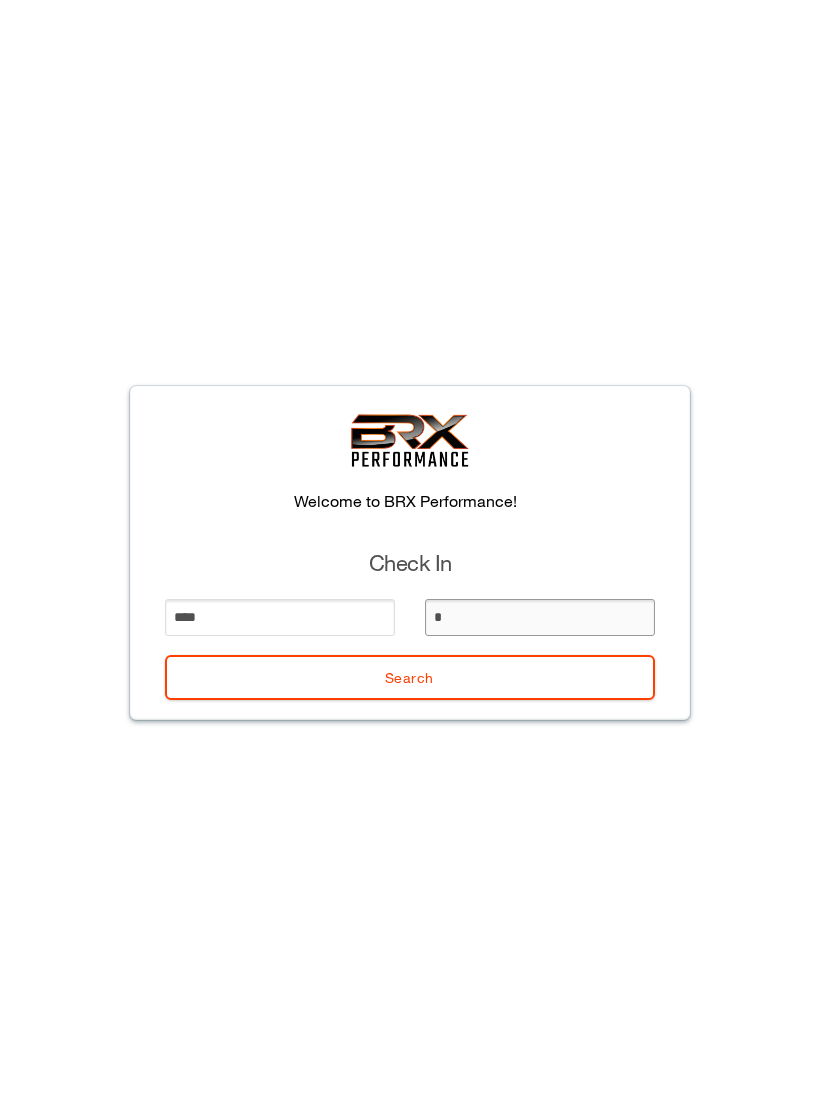 type on "**" 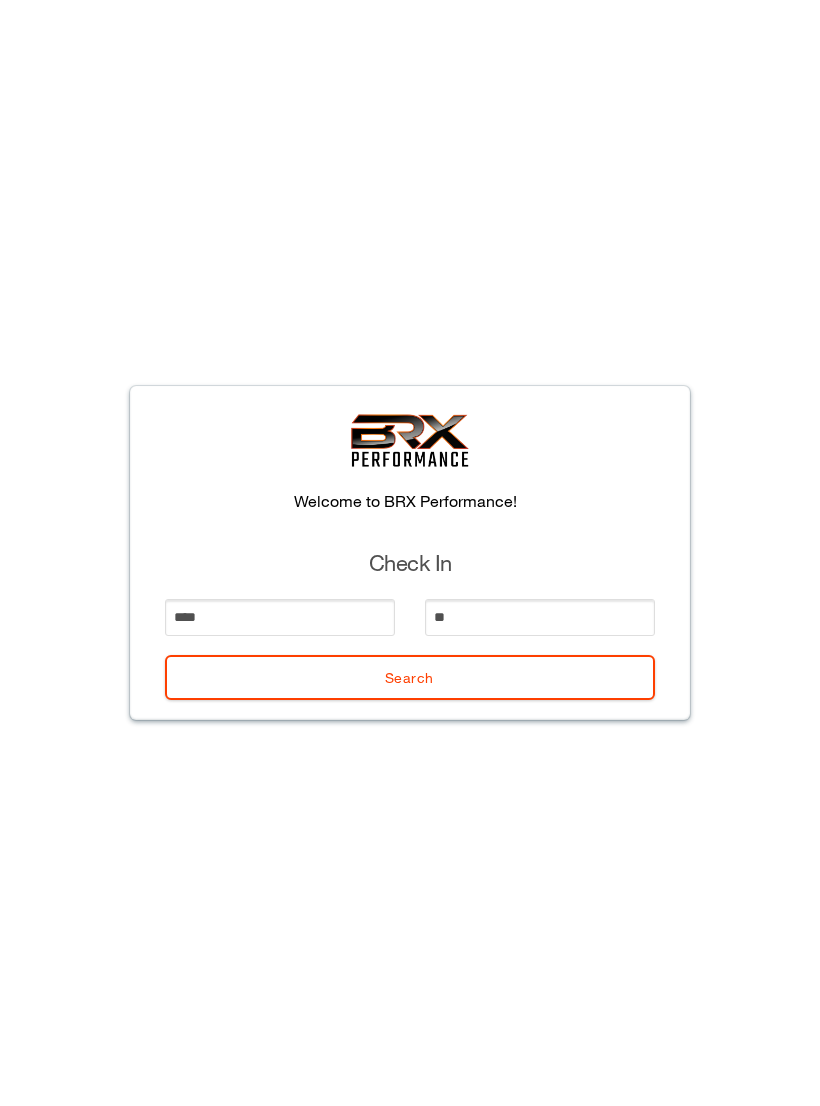 click on "Search" at bounding box center [410, 677] 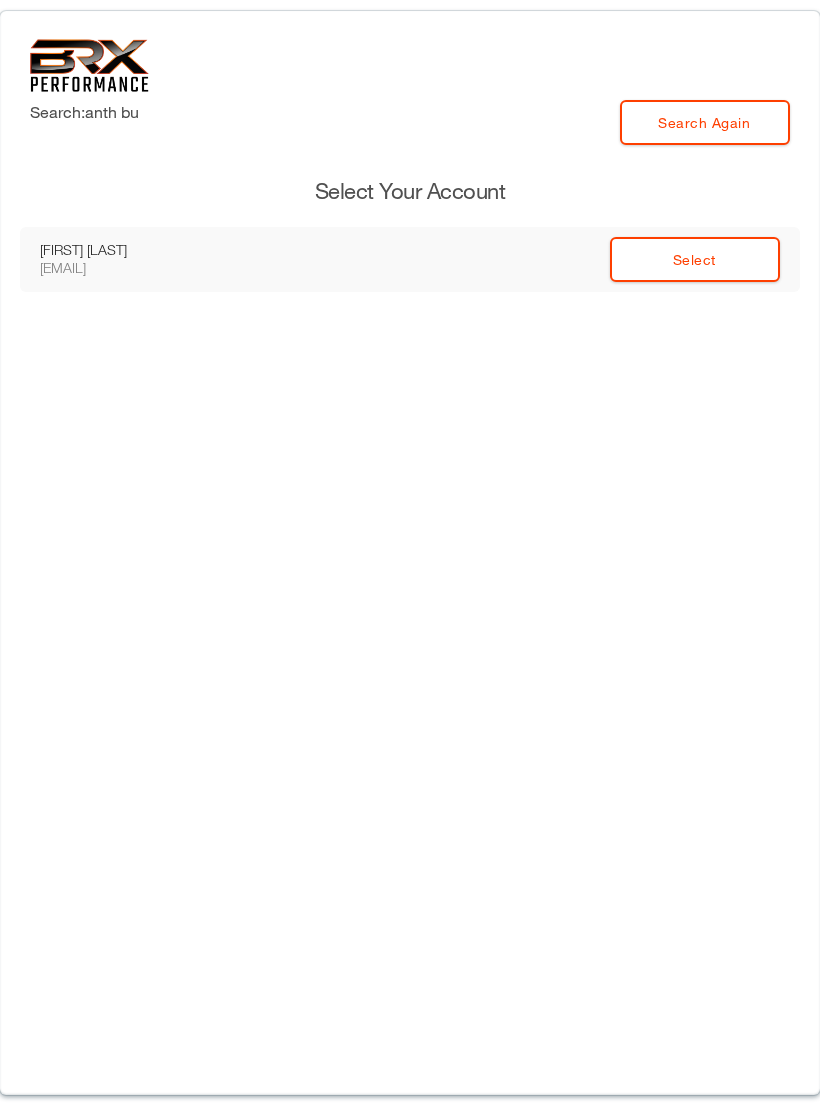 click on "Select" at bounding box center (695, 259) 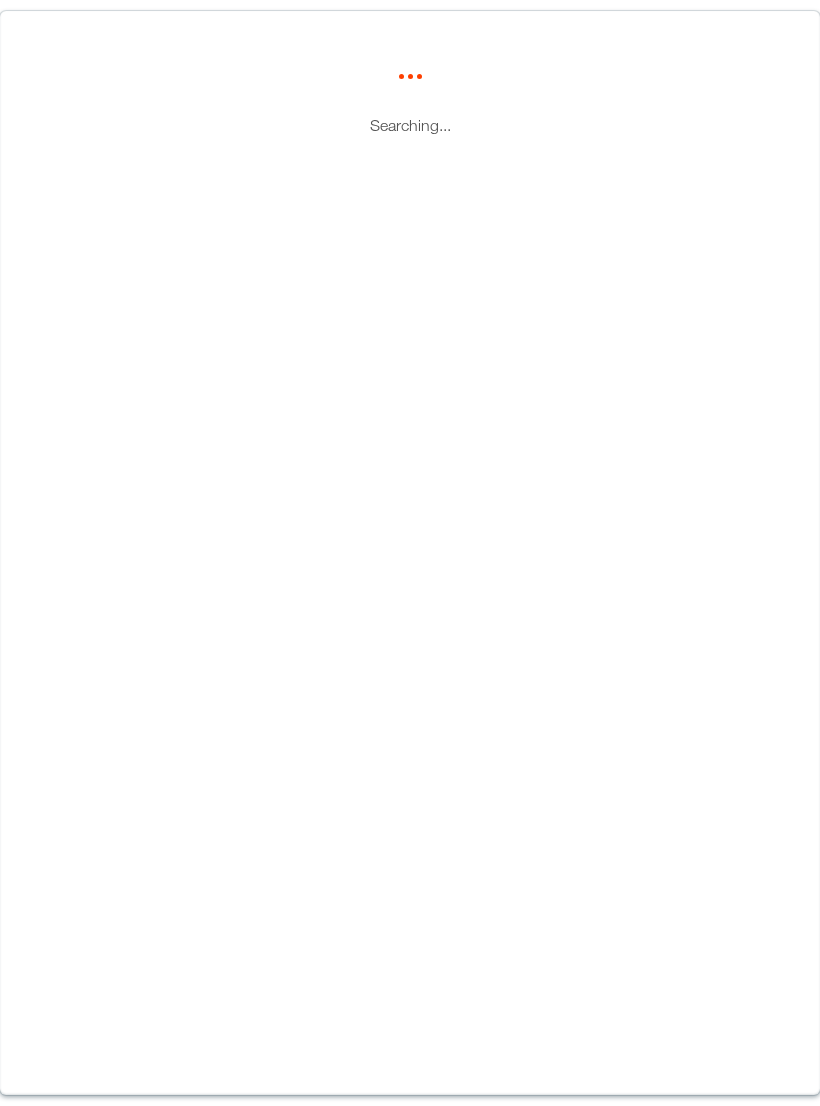 click on "Searching..." at bounding box center [410, 553] 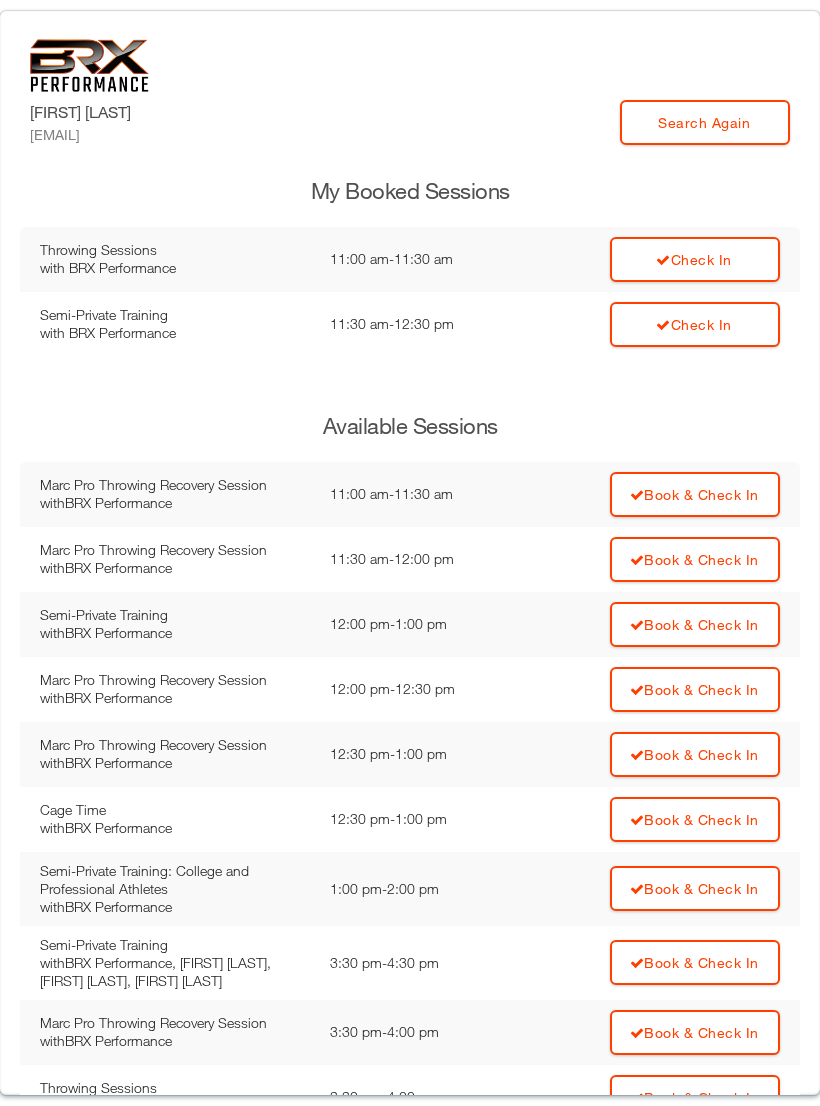click on "Check In" at bounding box center [695, 259] 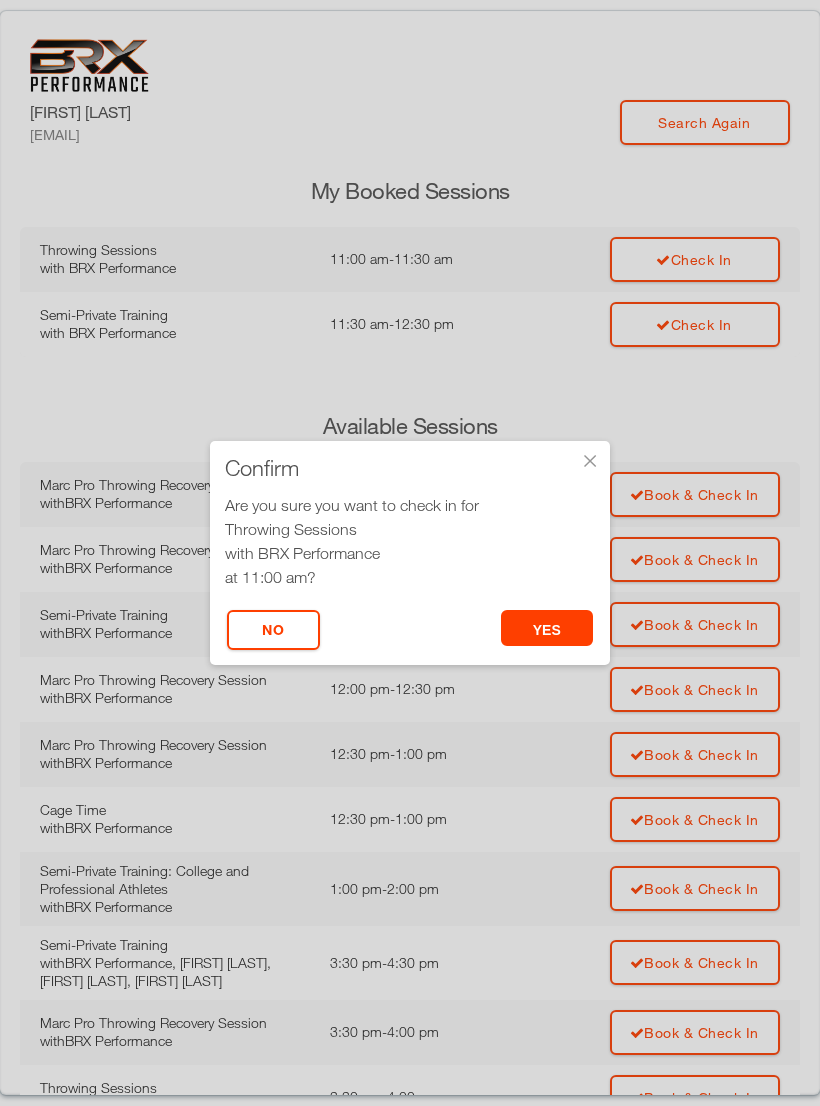 click on "yes" at bounding box center (547, 628) 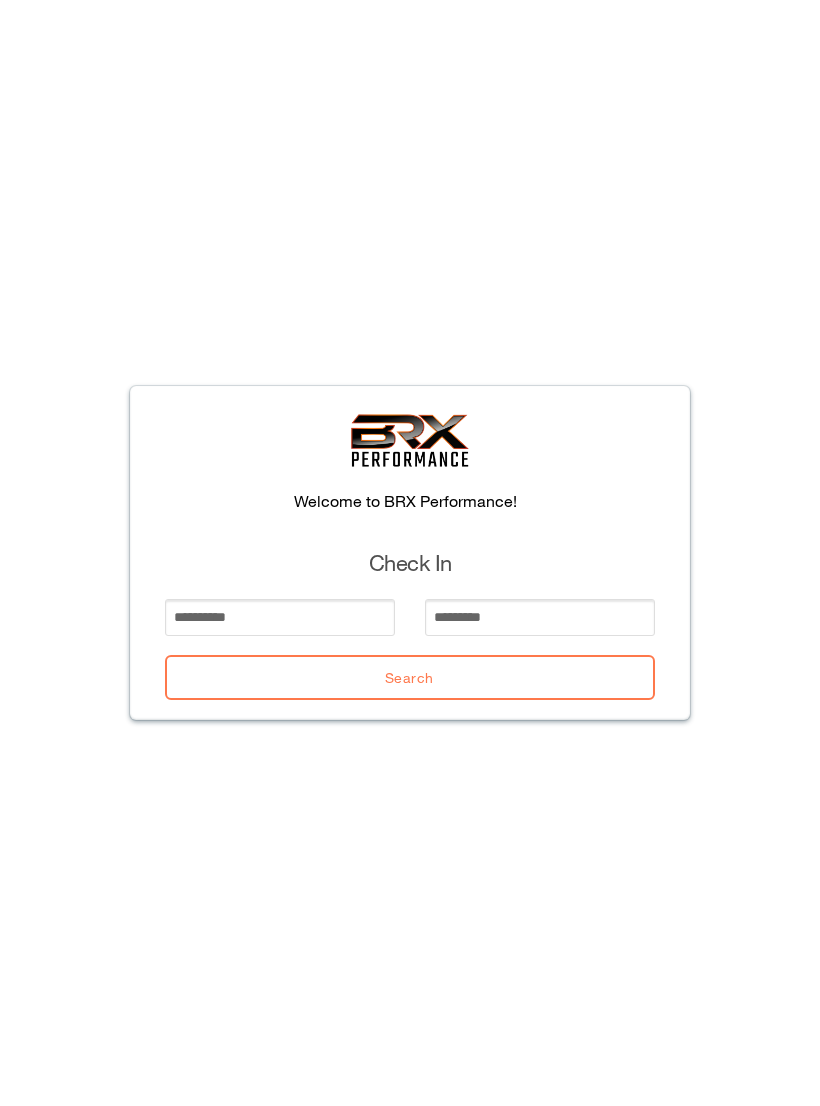 scroll, scrollTop: 0, scrollLeft: 0, axis: both 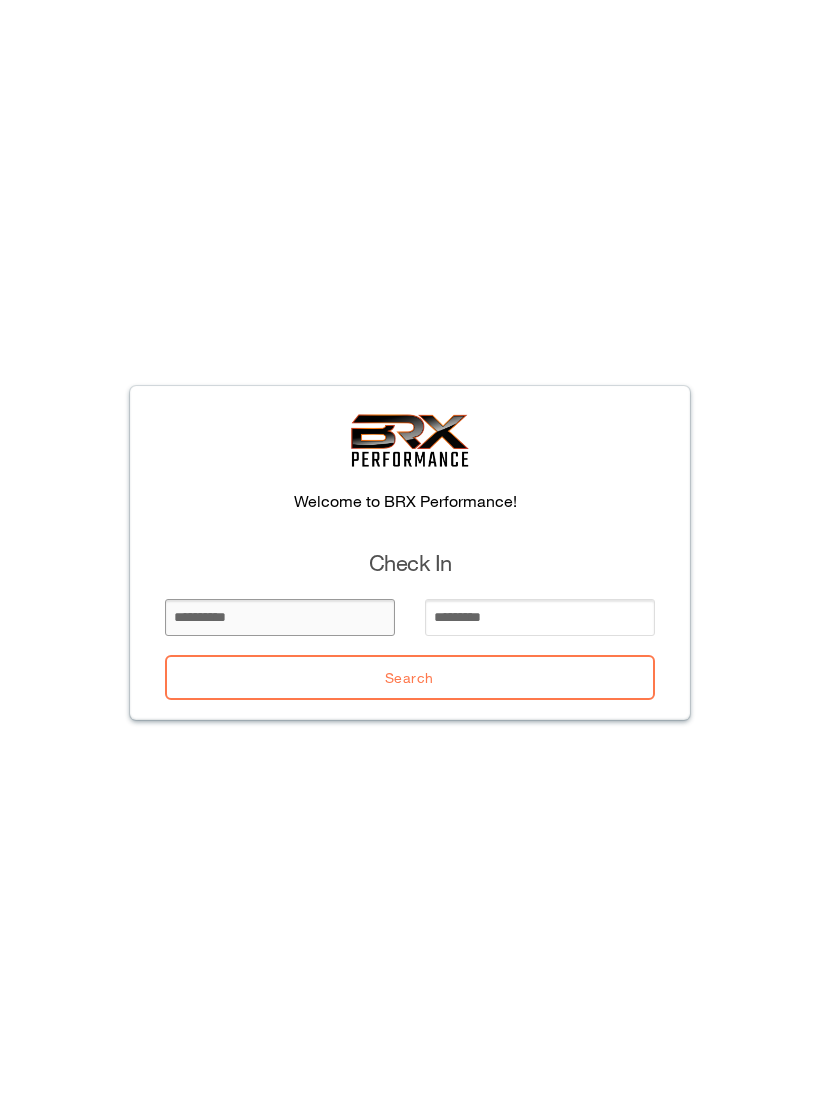 click at bounding box center (280, 617) 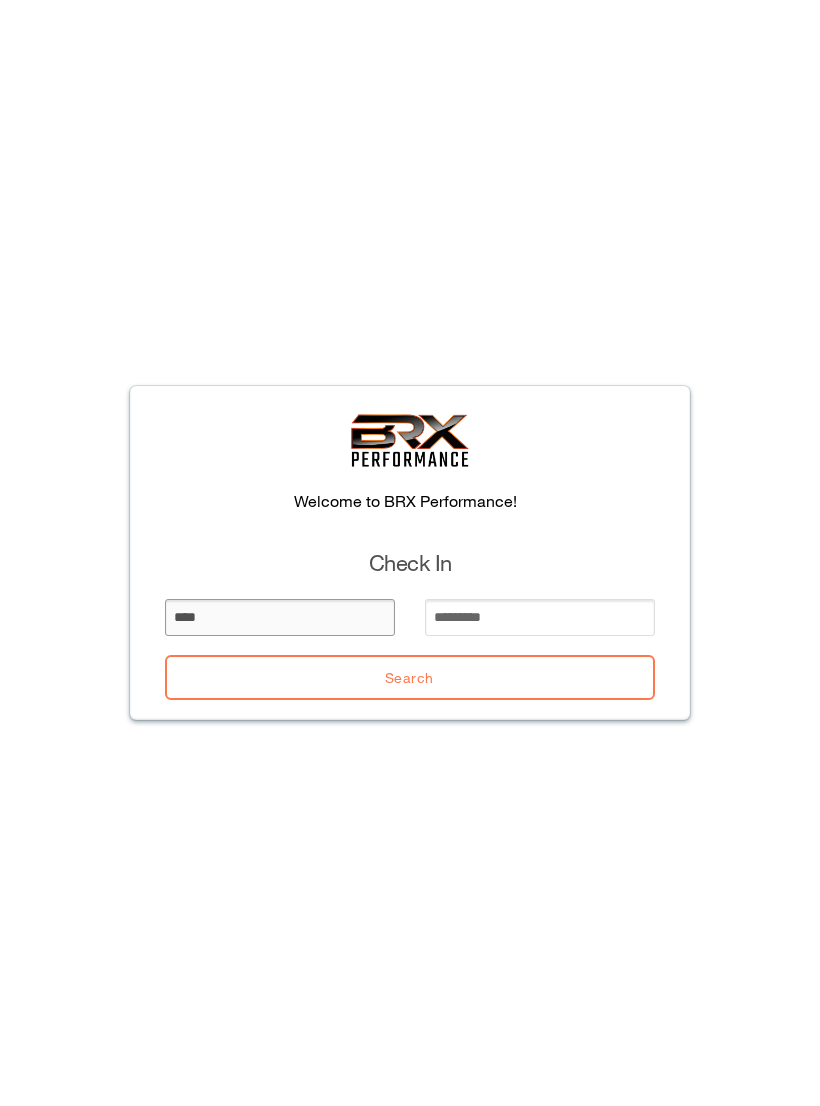 type on "****" 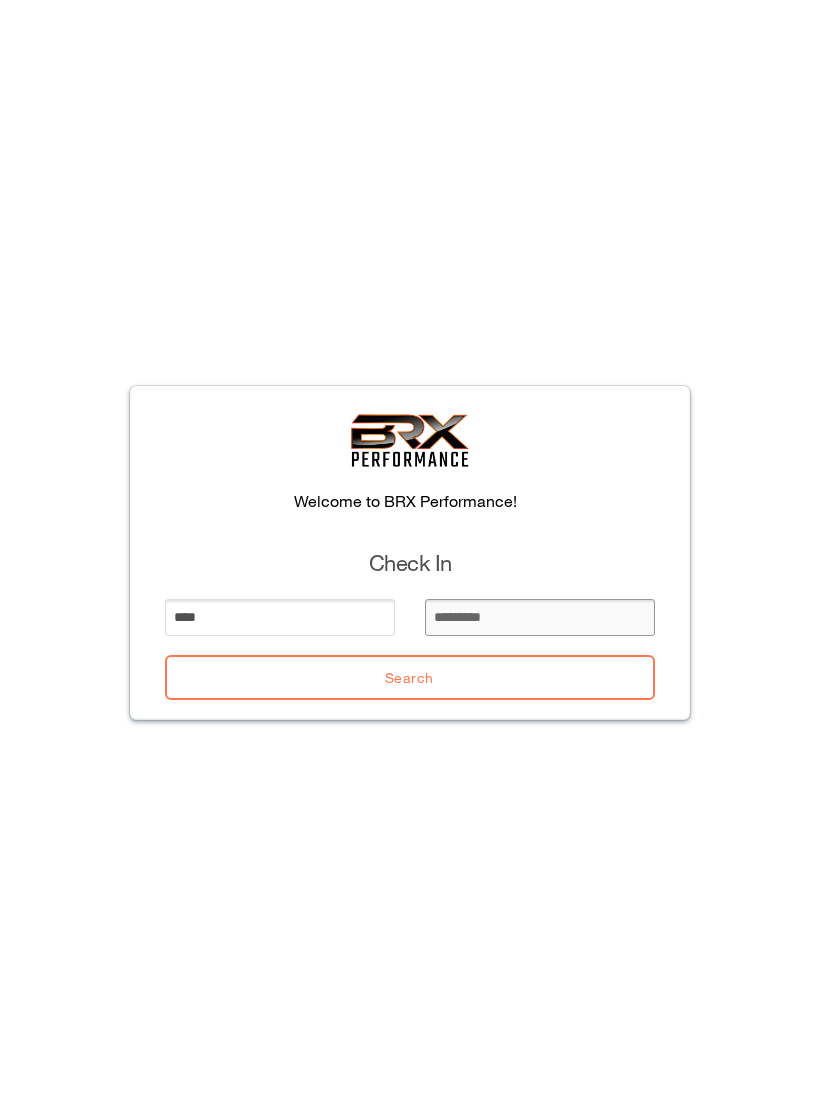 click at bounding box center (540, 617) 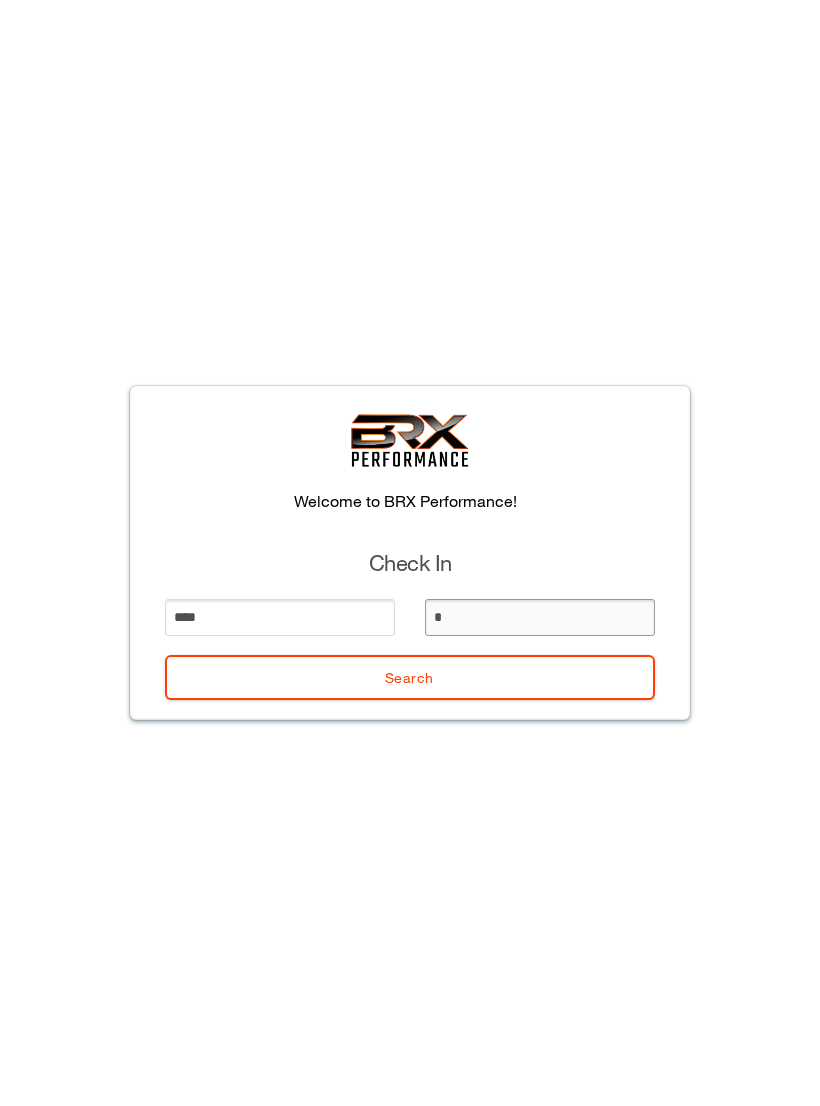 type on "**" 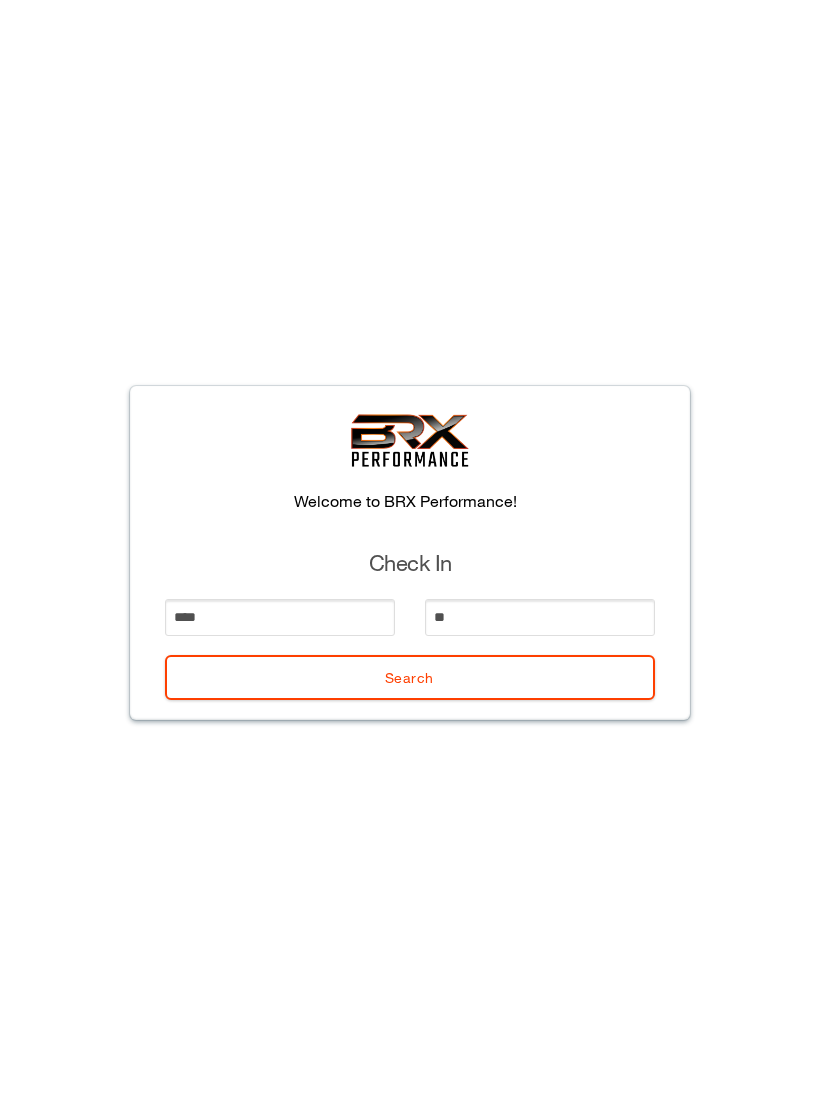 click on "Search" at bounding box center [410, 677] 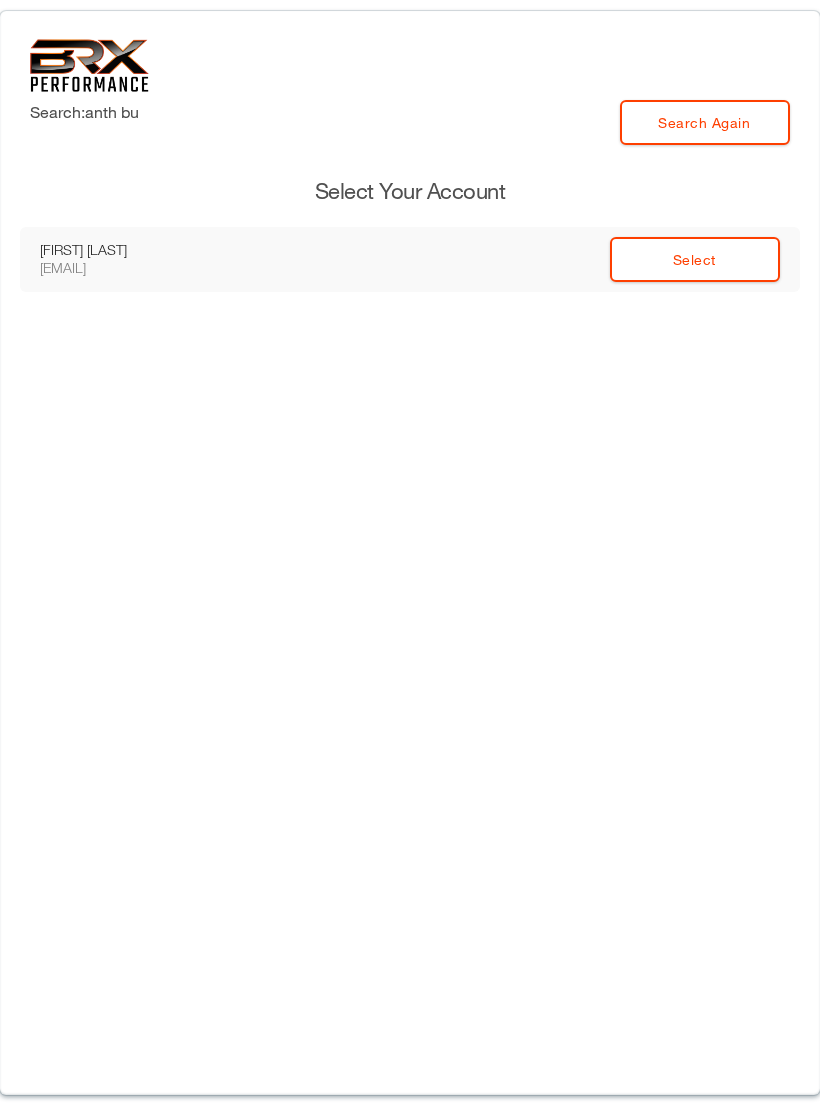click on "Select" at bounding box center [695, 259] 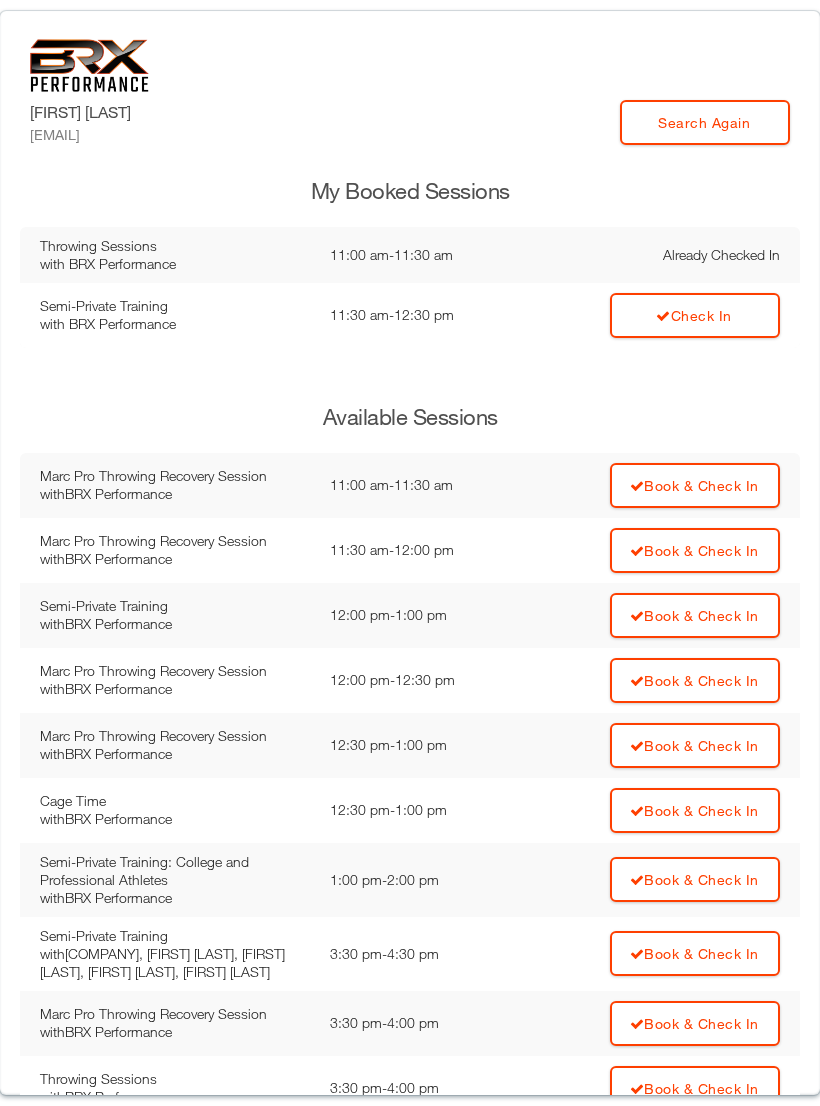click on "Check In" at bounding box center [695, 315] 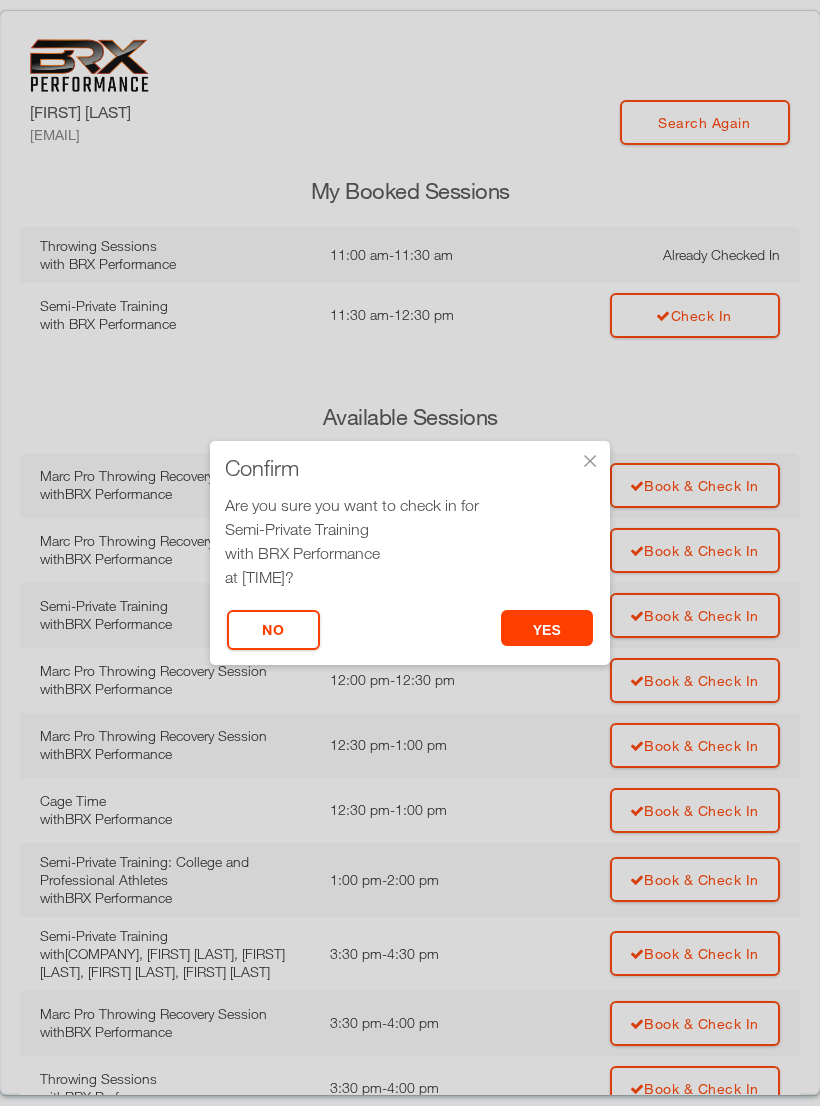 click on "yes" at bounding box center [547, 628] 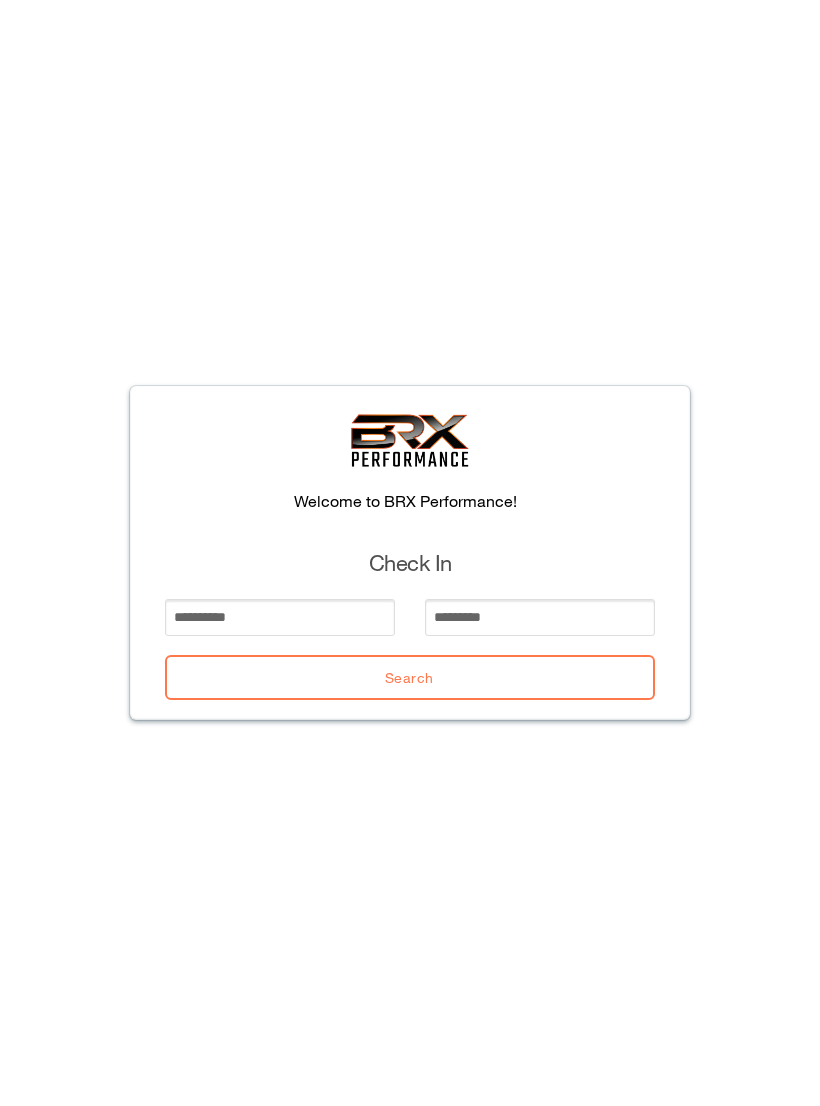 scroll, scrollTop: 0, scrollLeft: 0, axis: both 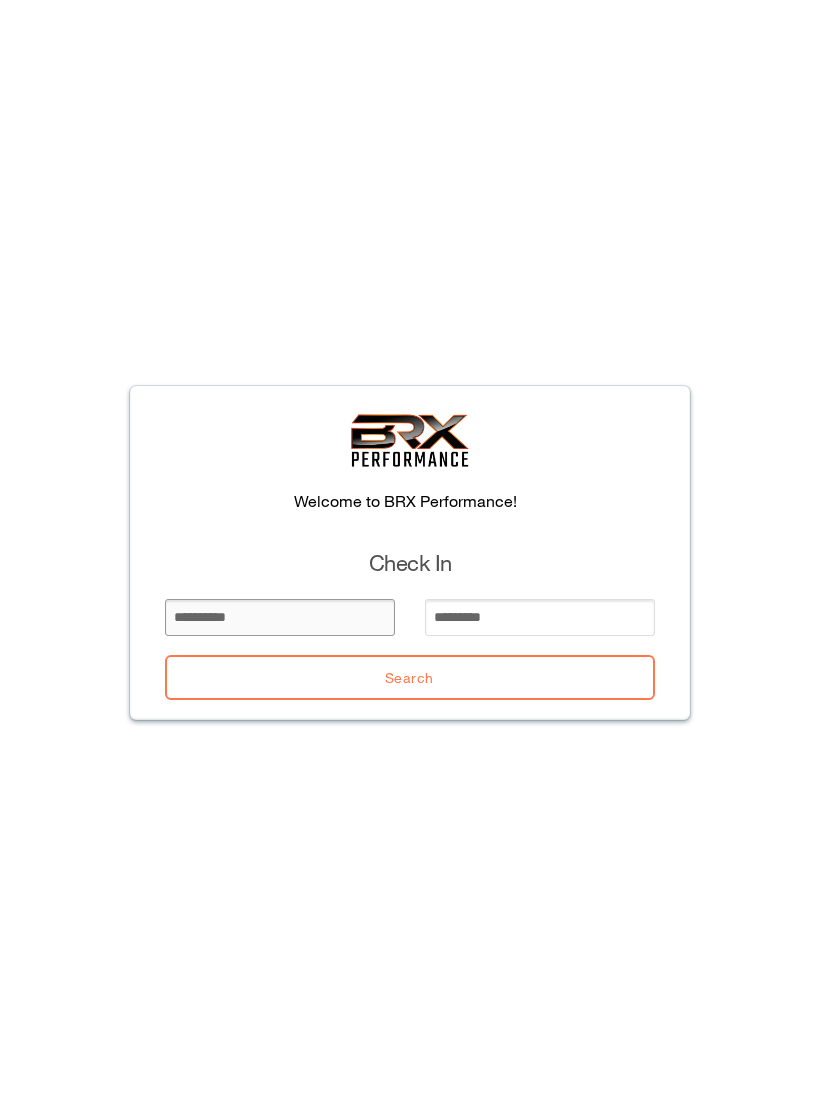 click at bounding box center (280, 617) 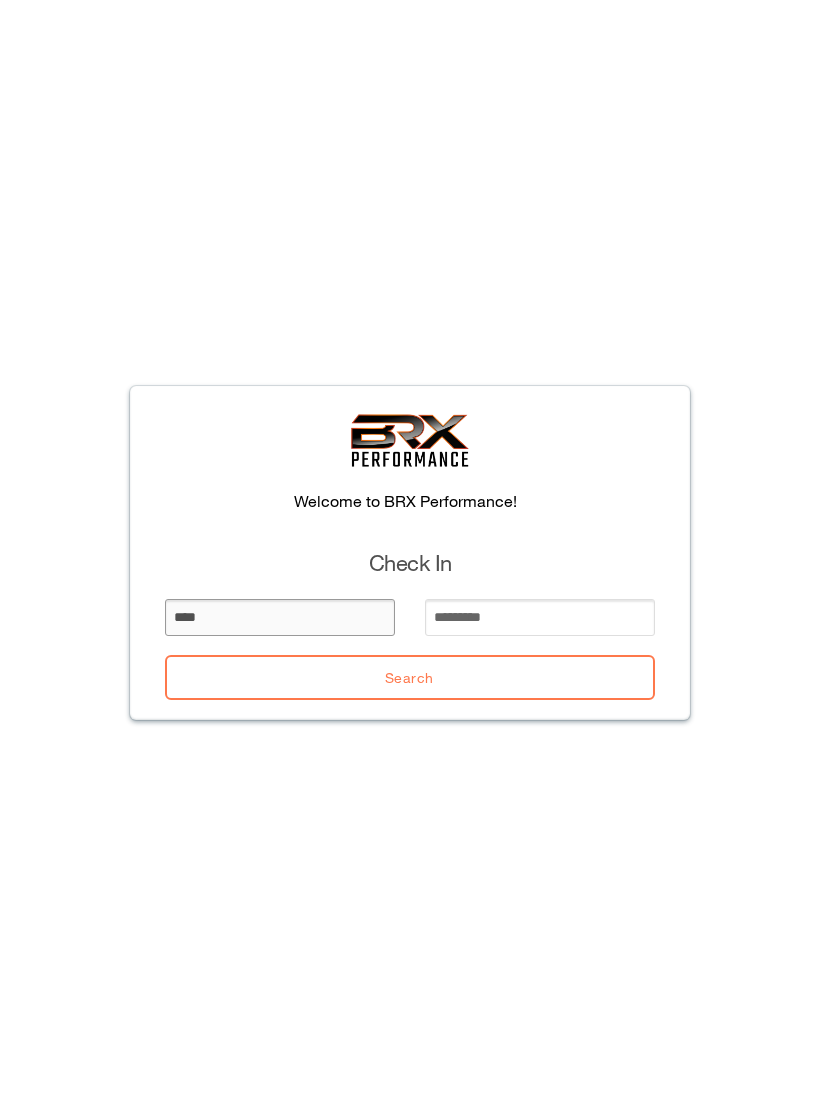 type on "****" 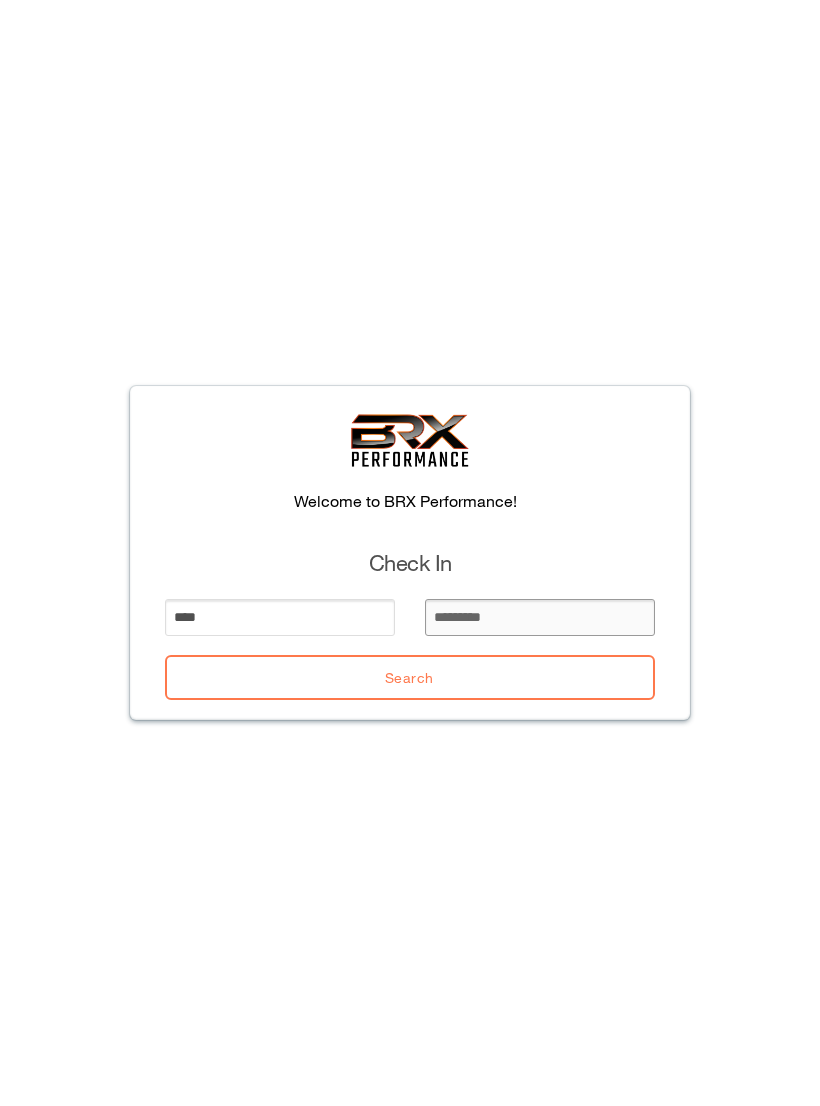 click at bounding box center [540, 617] 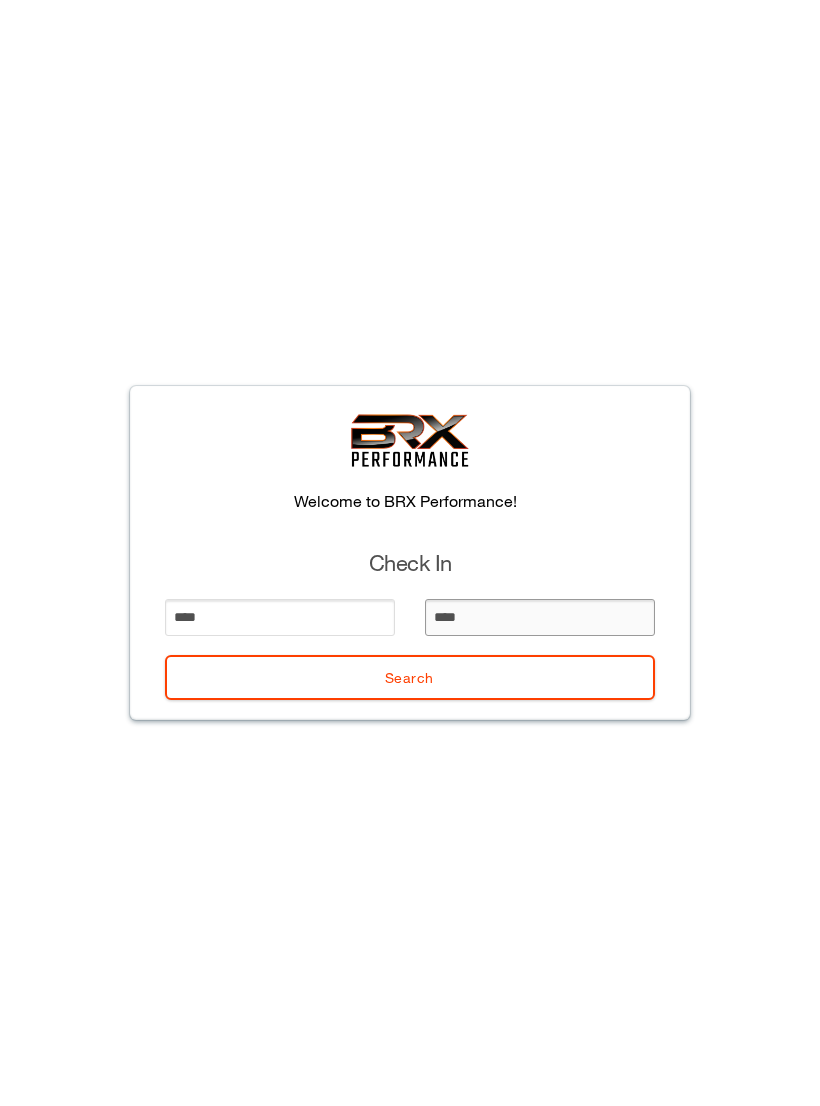 type on "*****" 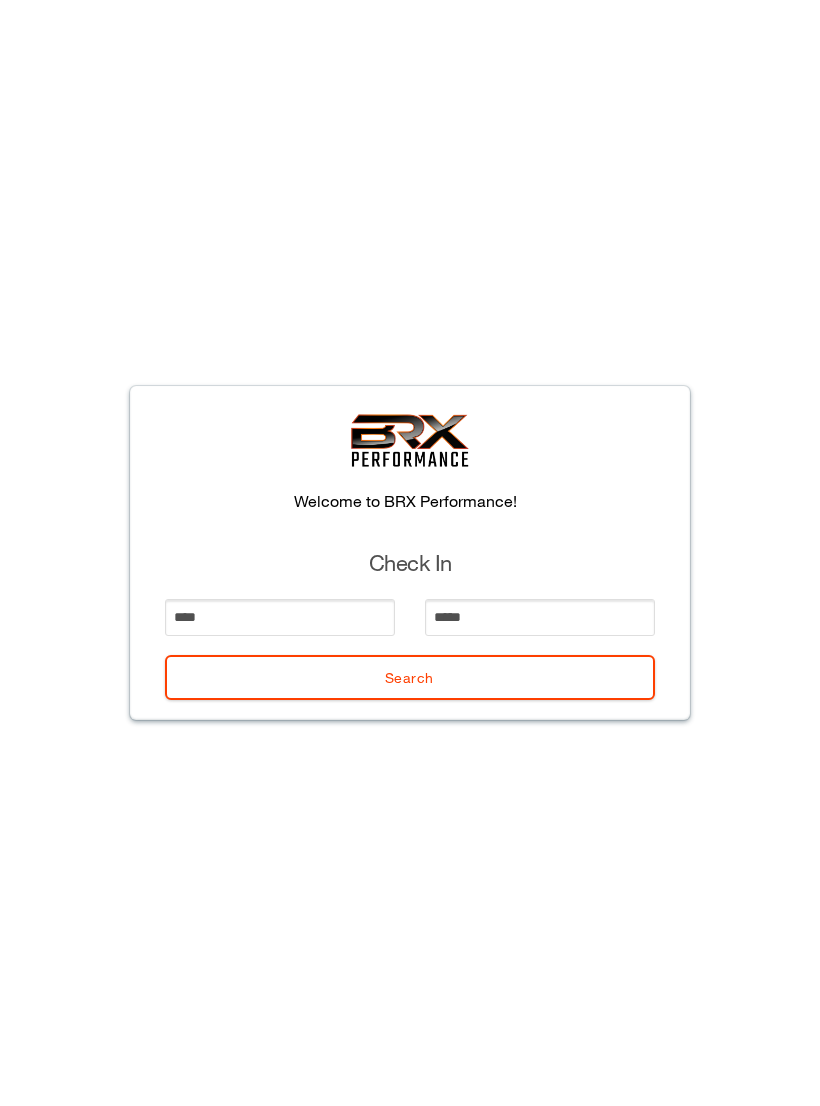 click on "Search" at bounding box center [410, 677] 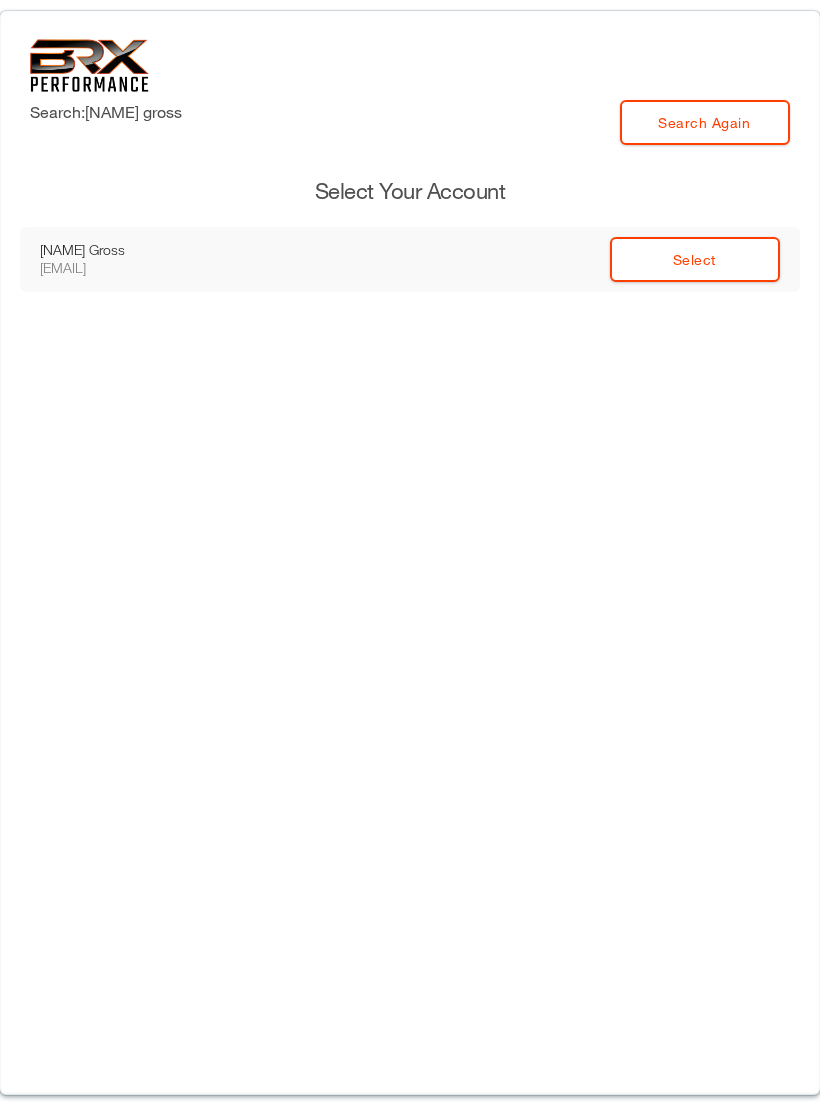 click on "Select" at bounding box center (695, 259) 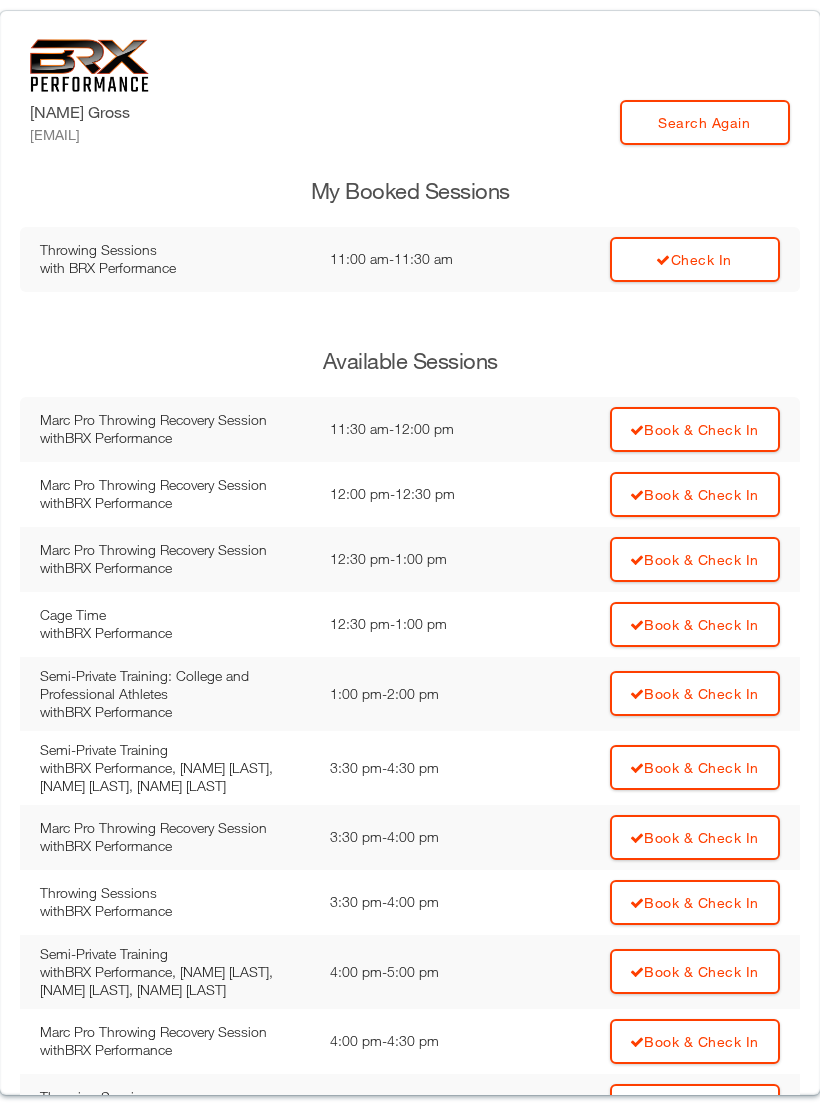 click on "Check In" at bounding box center [695, 259] 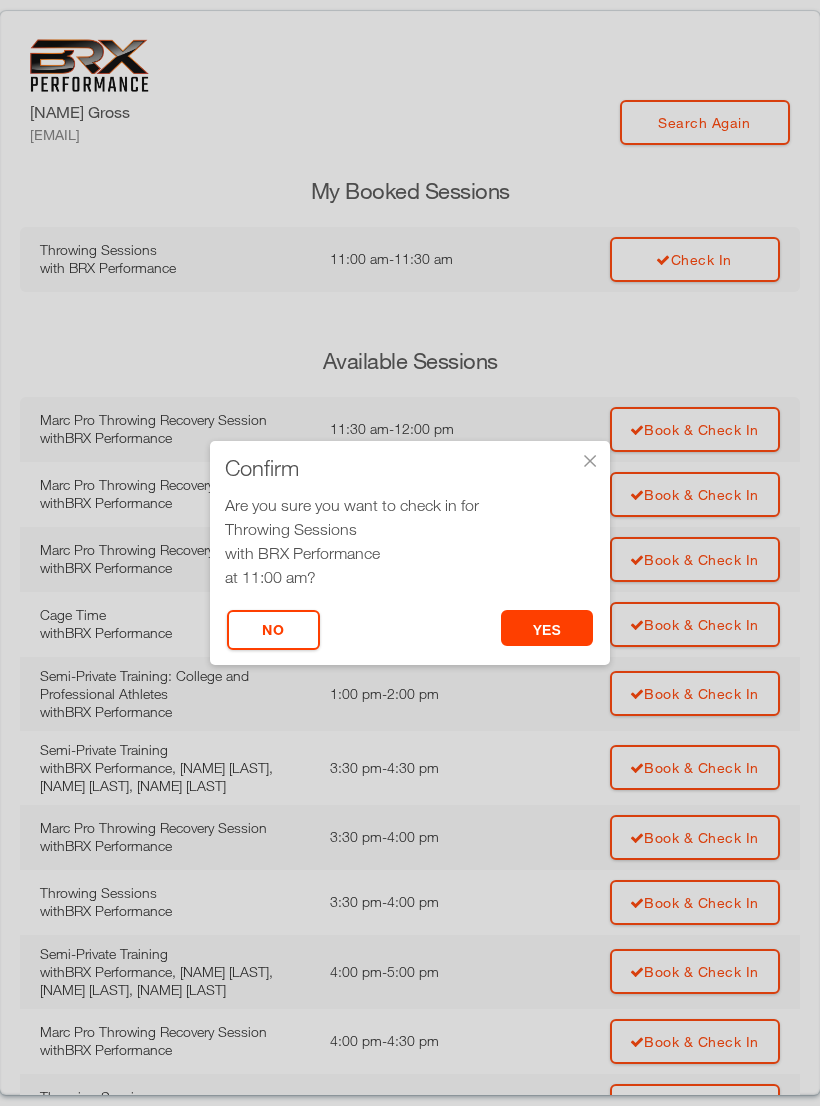 click on "yes" at bounding box center (547, 628) 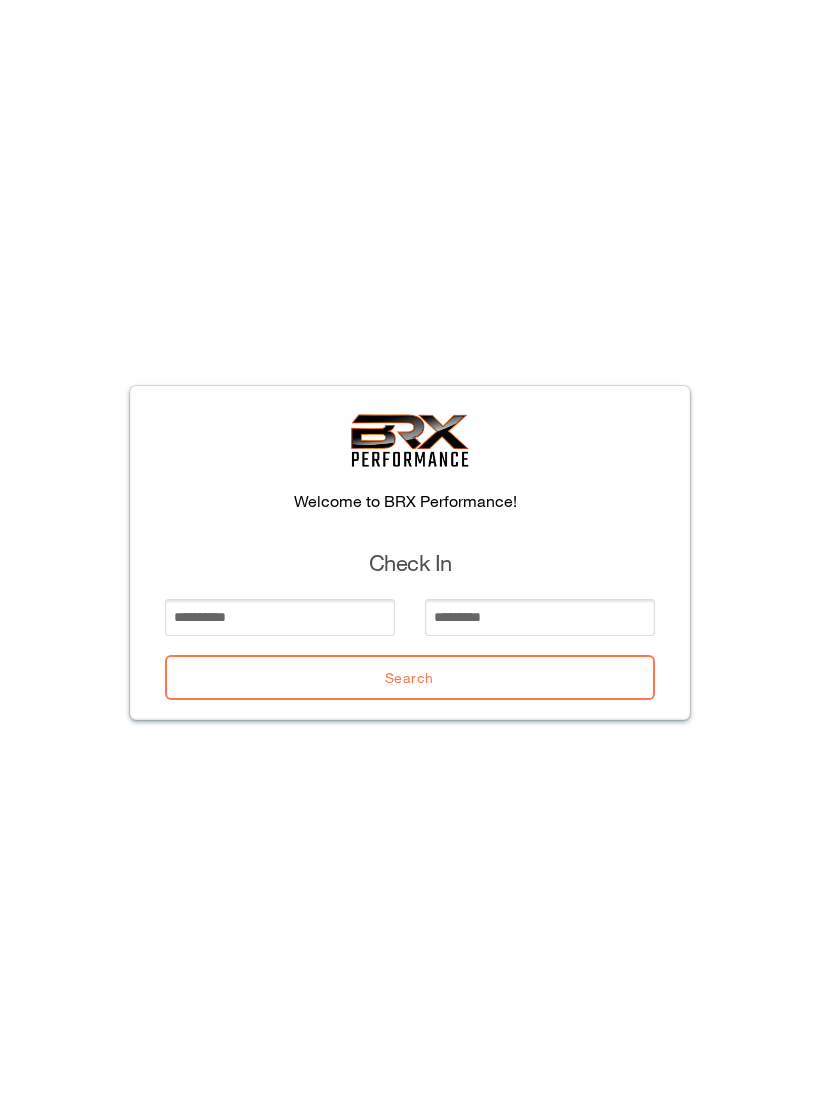 scroll, scrollTop: 0, scrollLeft: 0, axis: both 